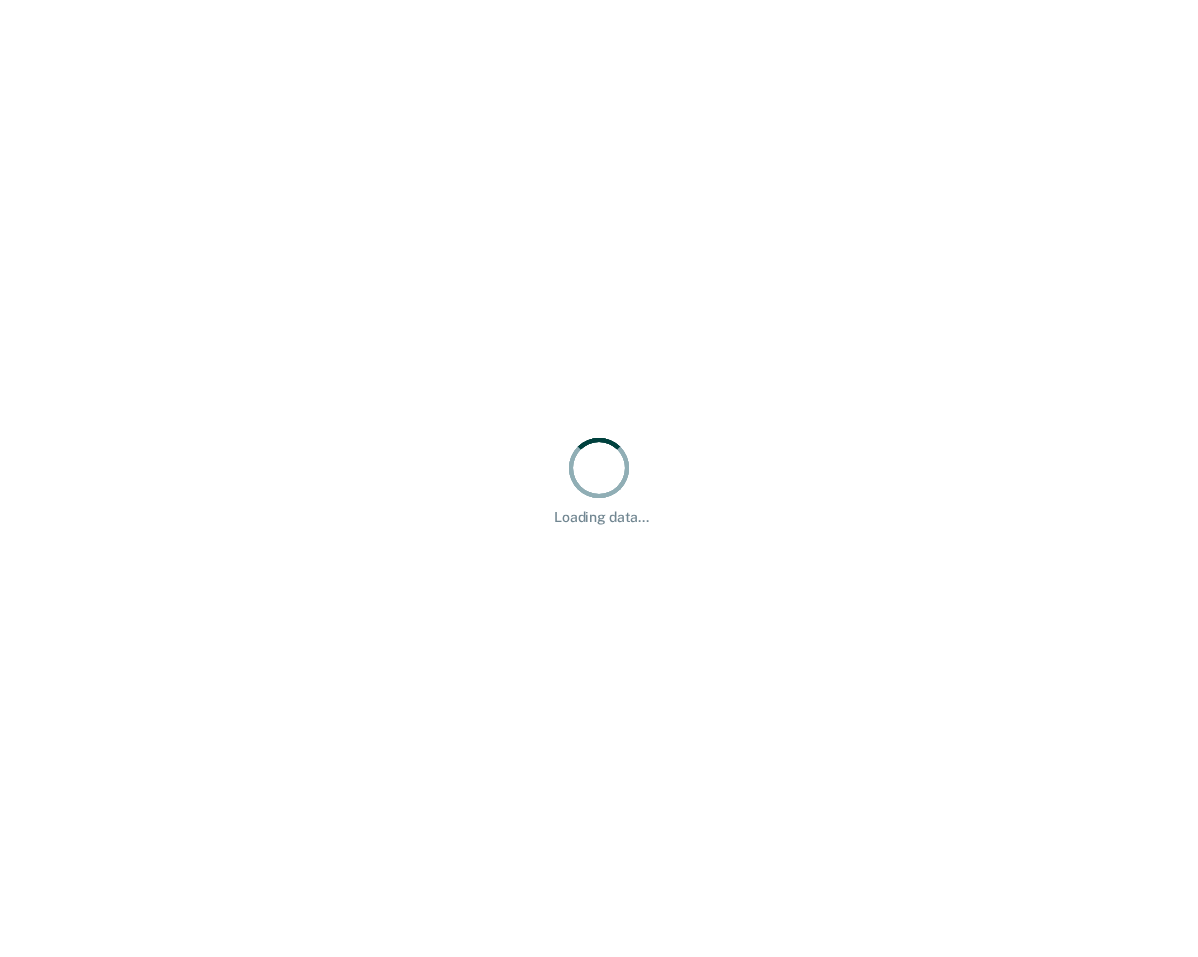 scroll, scrollTop: 0, scrollLeft: 0, axis: both 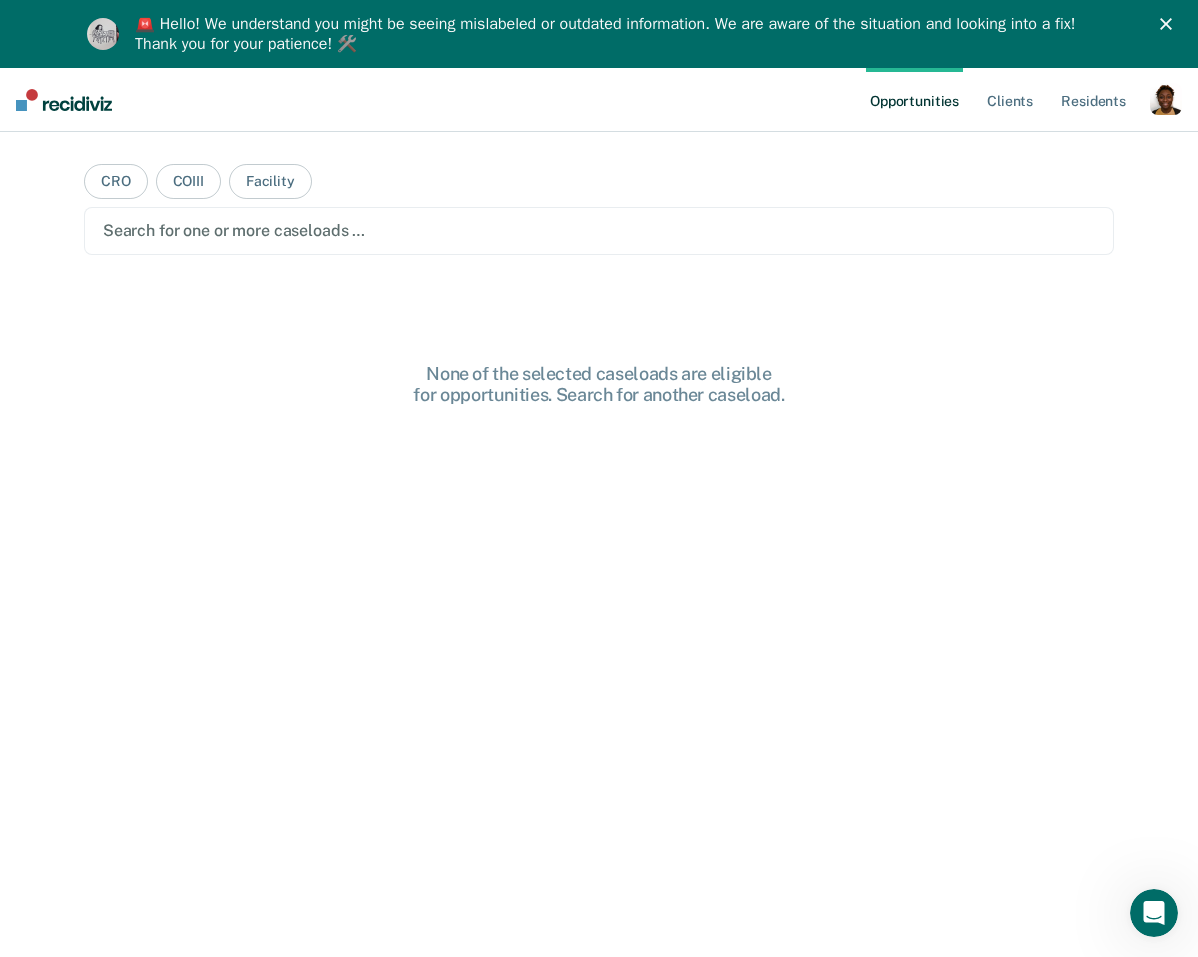click at bounding box center (1166, 99) 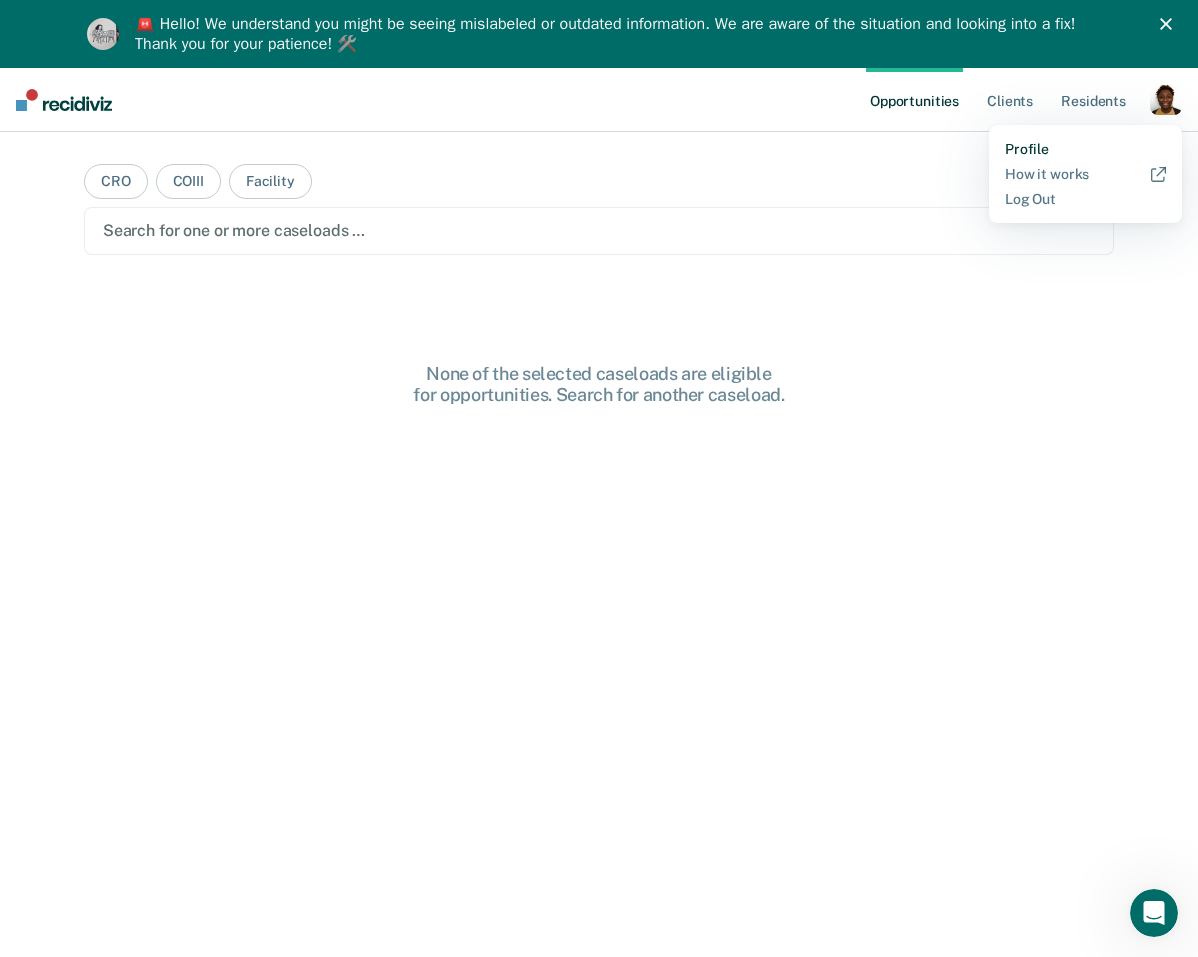 click on "Profile" at bounding box center (1085, 149) 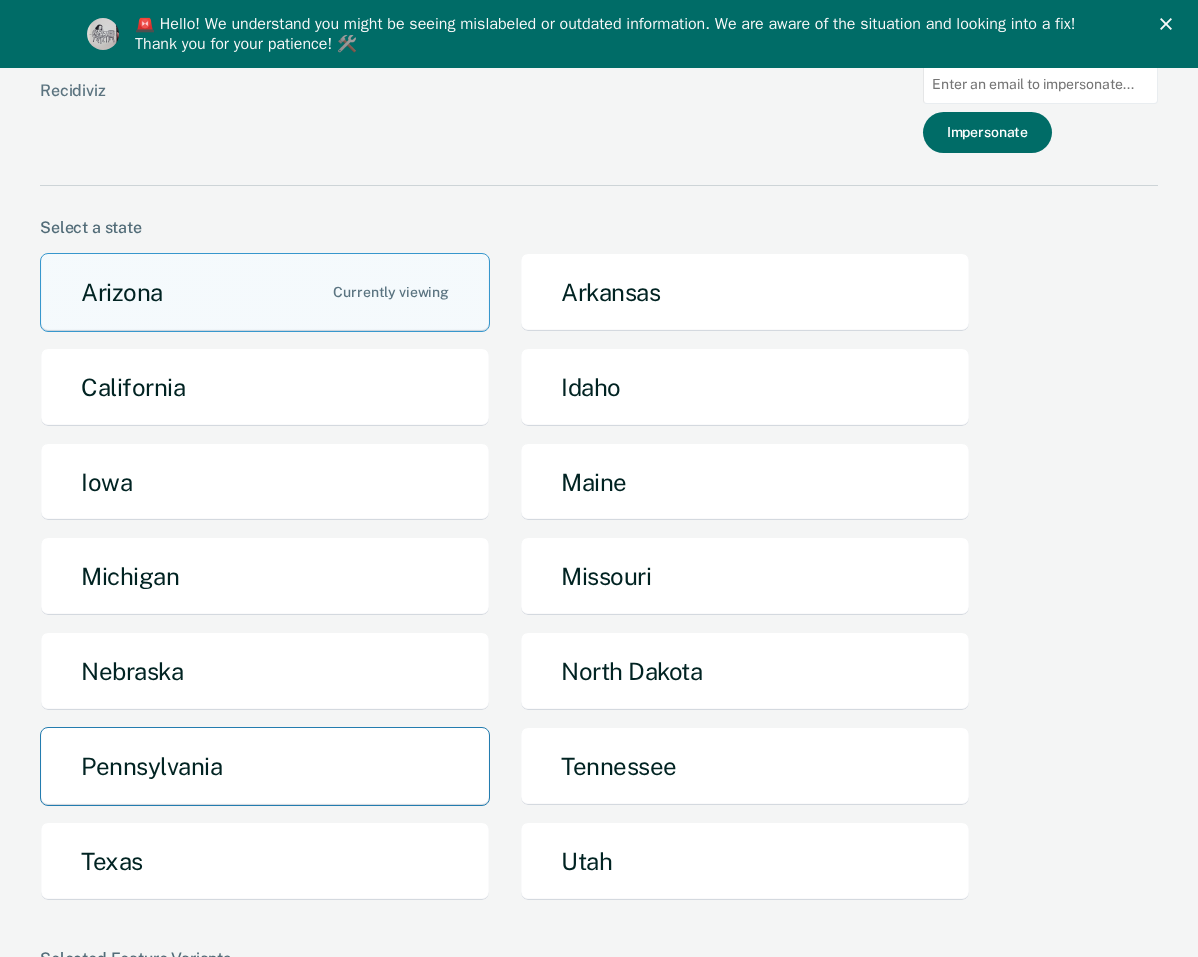 scroll, scrollTop: 140, scrollLeft: 0, axis: vertical 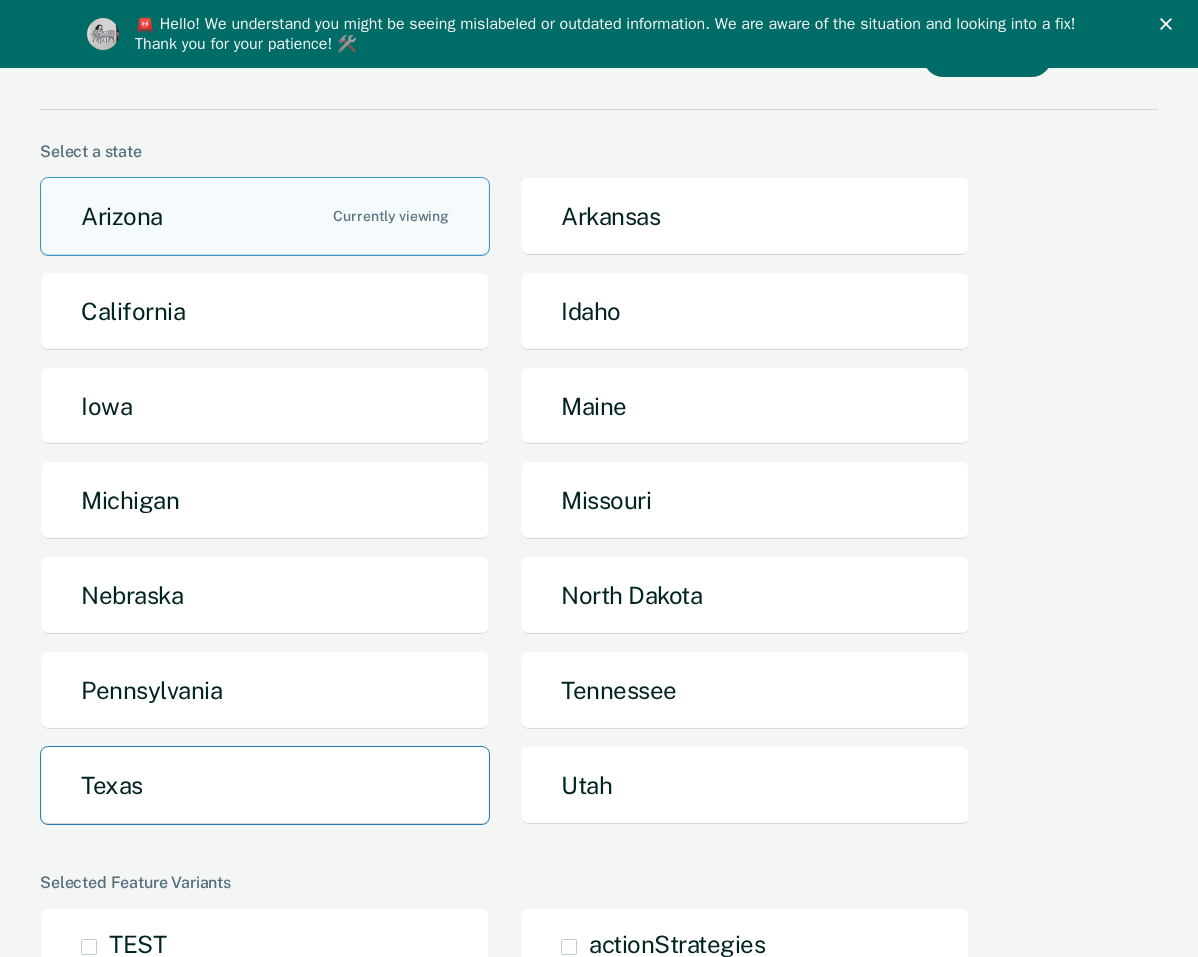 click on "Texas" at bounding box center [265, 785] 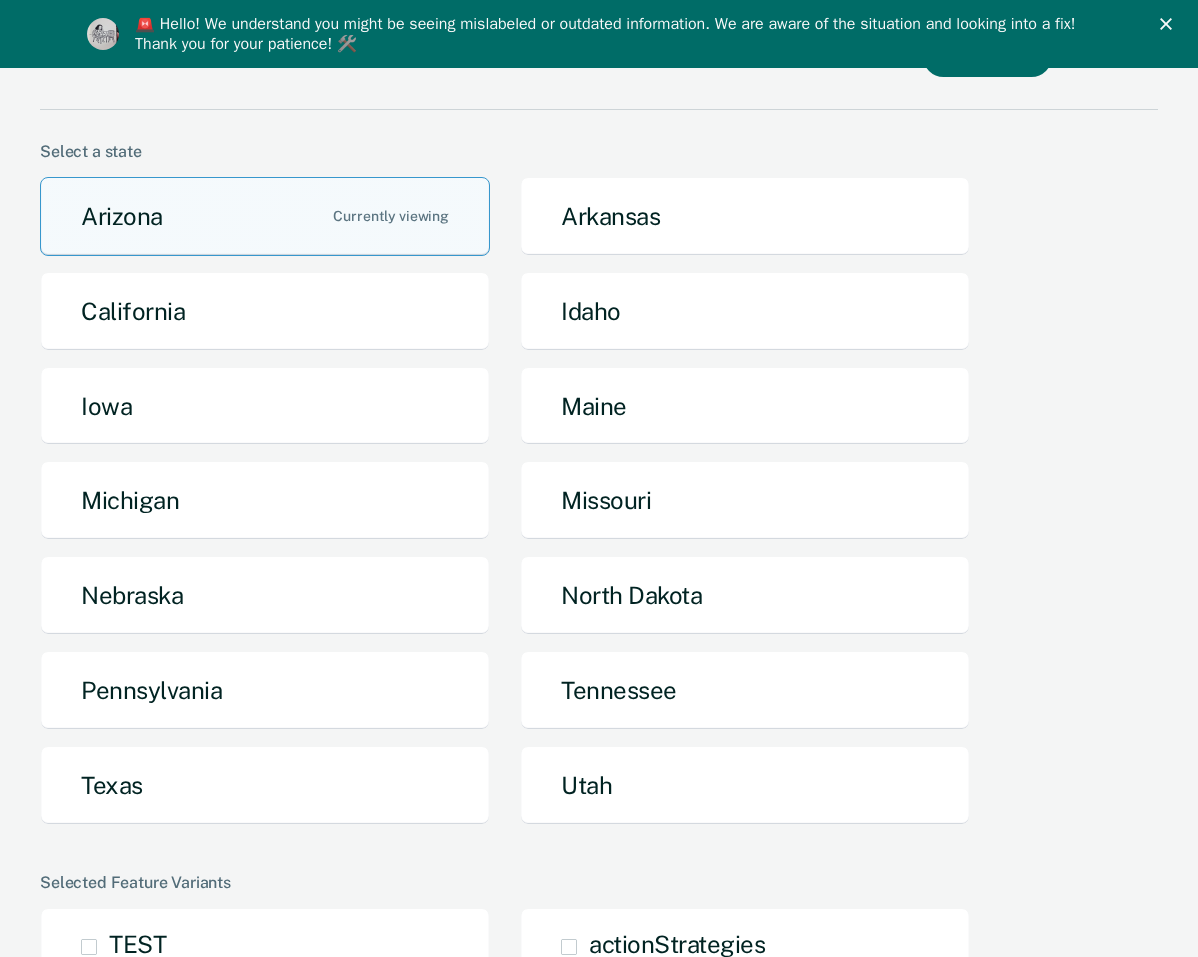 scroll, scrollTop: 0, scrollLeft: 0, axis: both 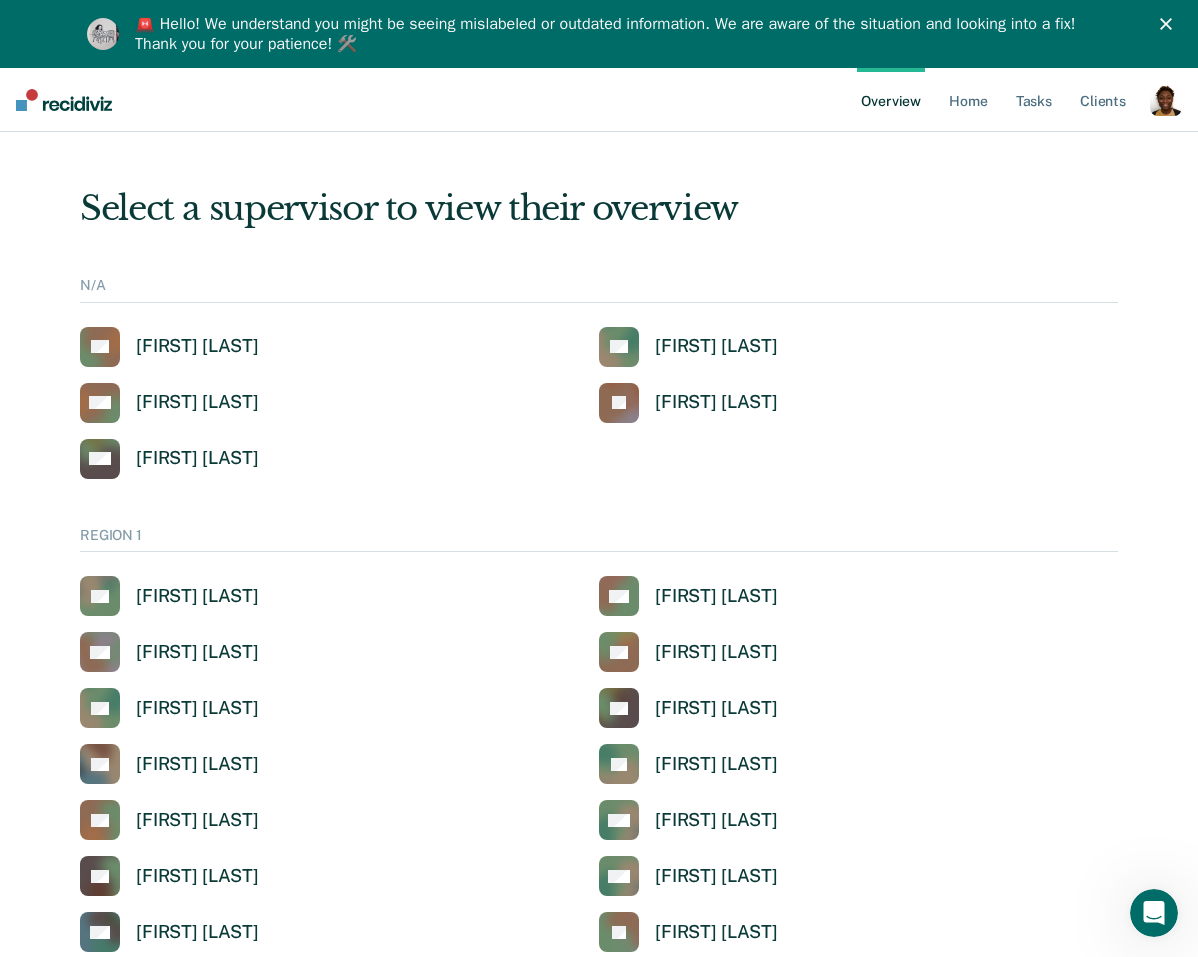 click at bounding box center [1166, 100] 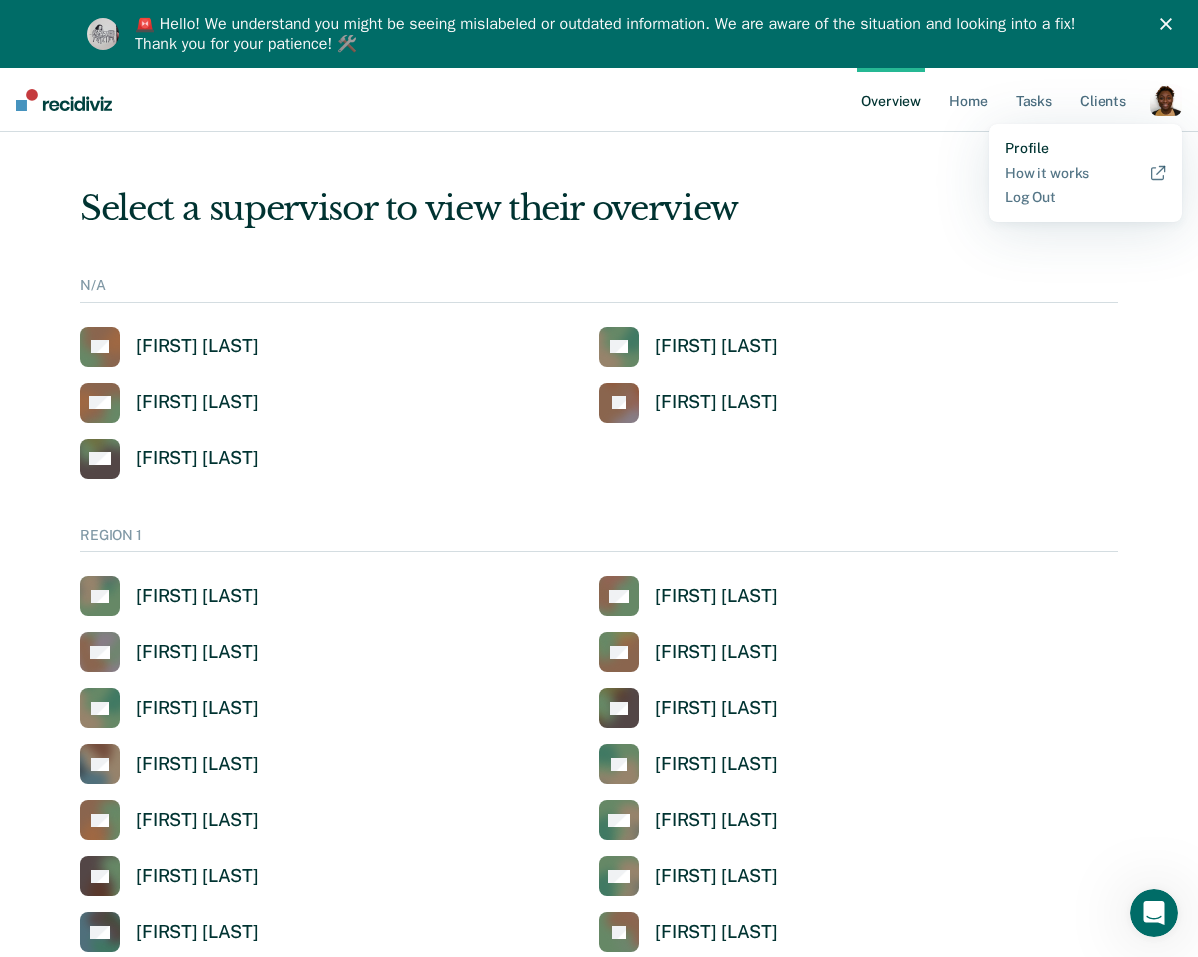 drag, startPoint x: 1031, startPoint y: 150, endPoint x: 1015, endPoint y: 150, distance: 16 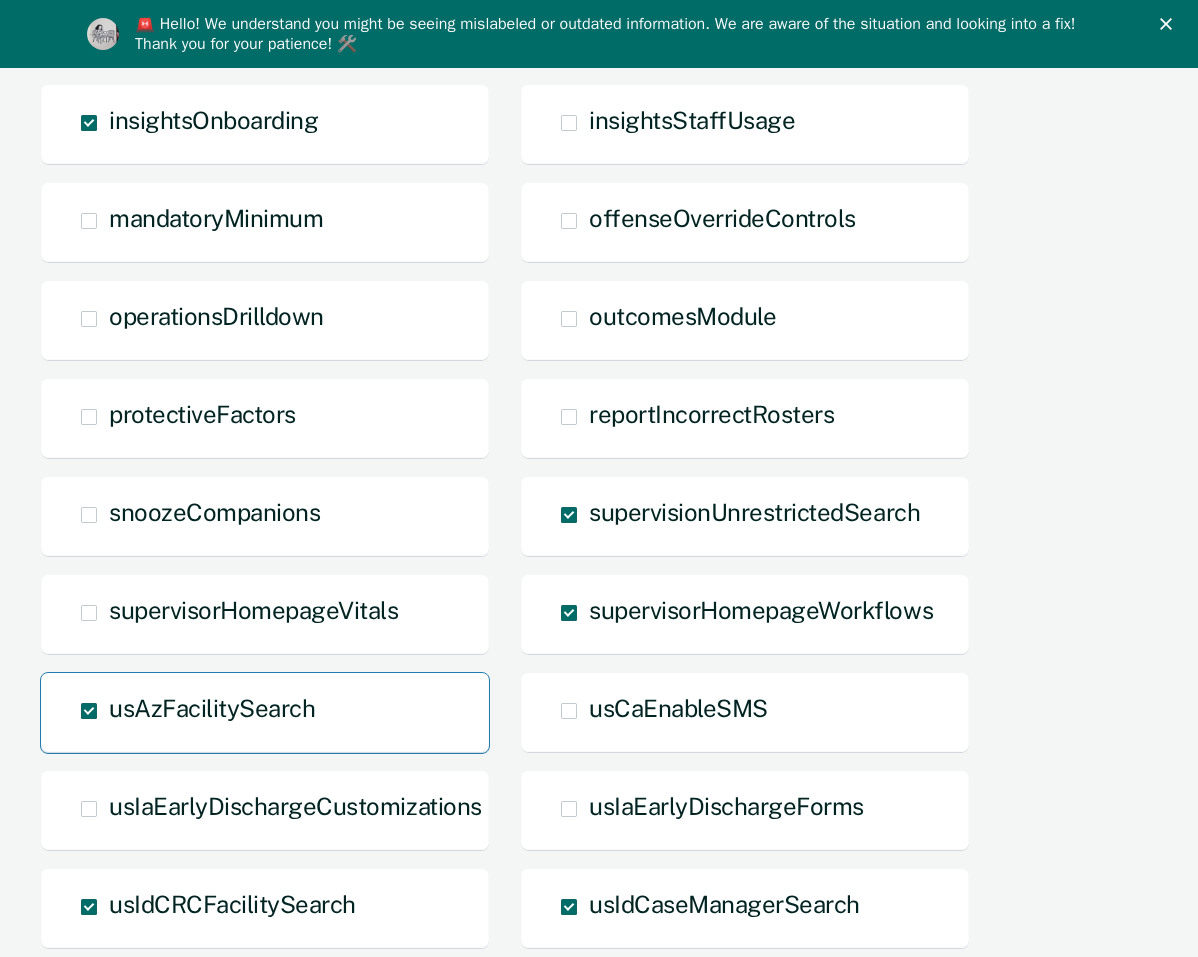 scroll, scrollTop: 1261, scrollLeft: 0, axis: vertical 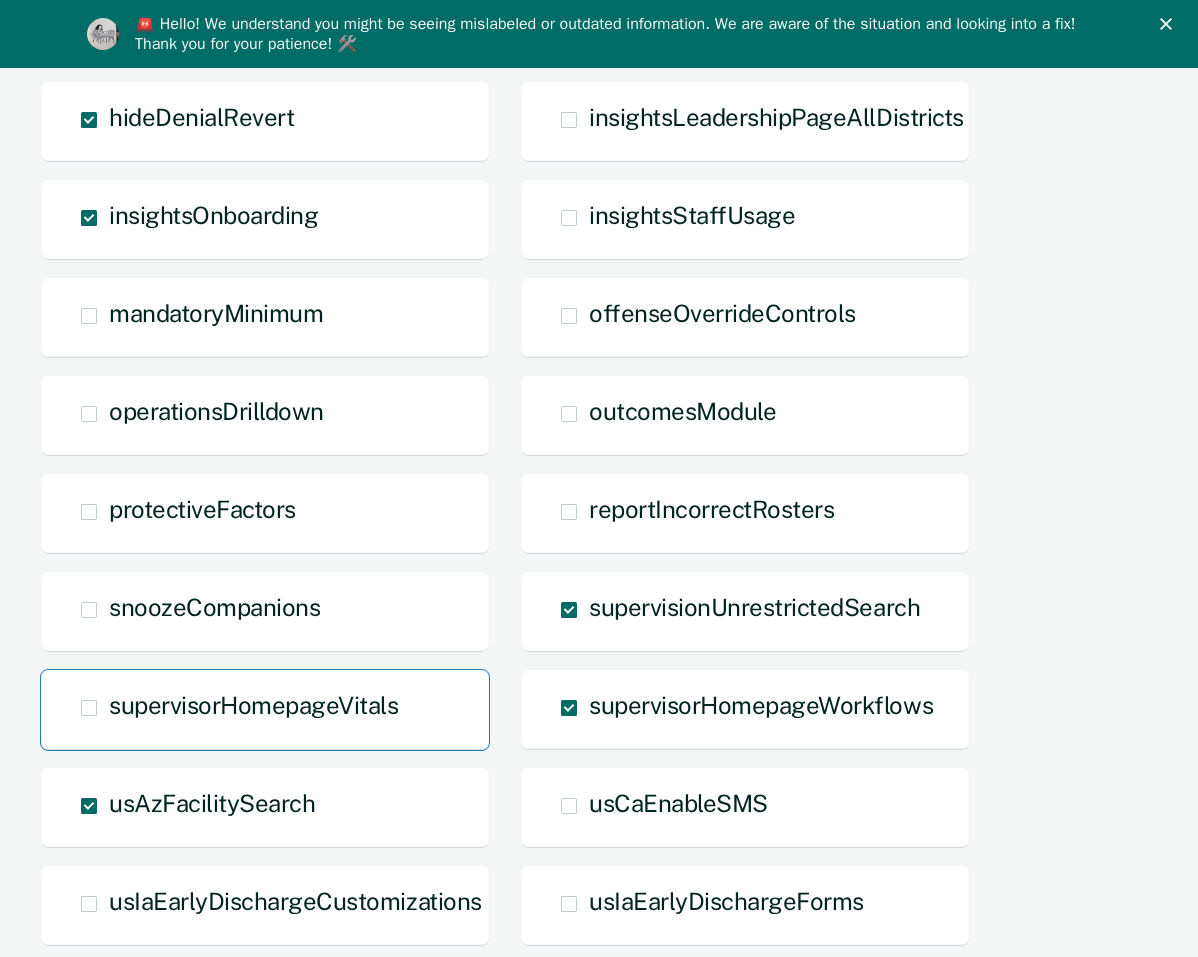 click on "supervisorHomepageVitals" at bounding box center [253, 705] 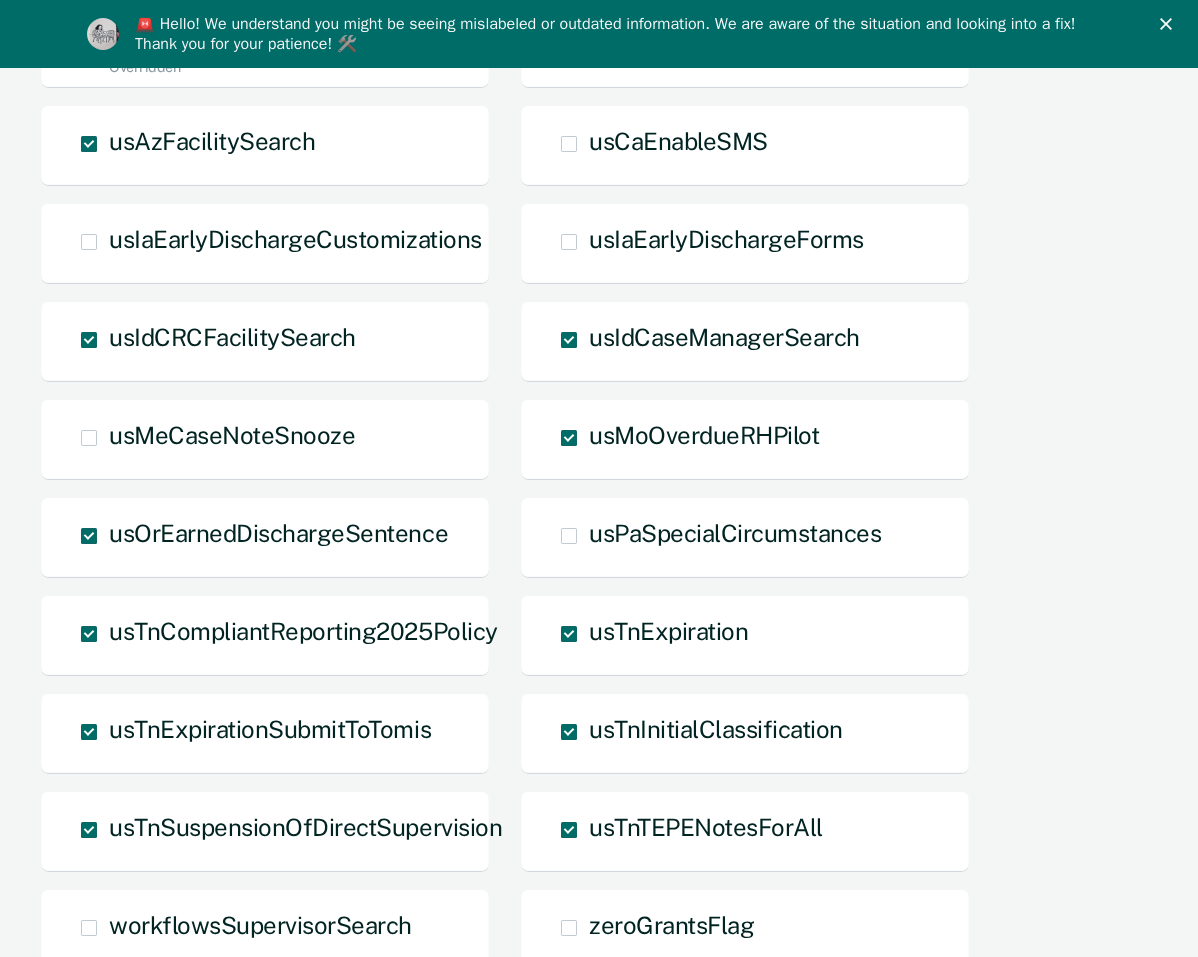 scroll, scrollTop: 2117, scrollLeft: 0, axis: vertical 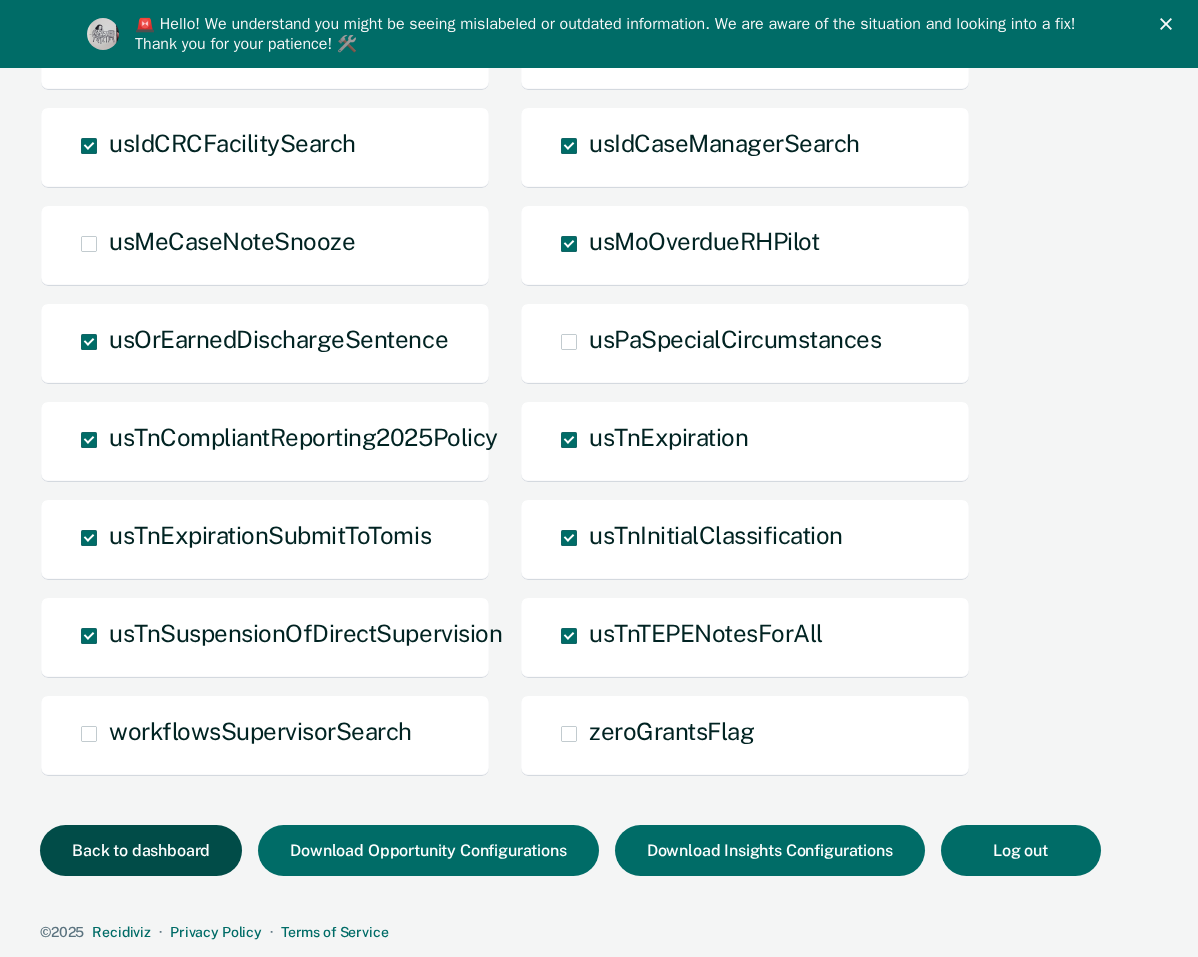 click on "Back to dashboard" at bounding box center [141, 850] 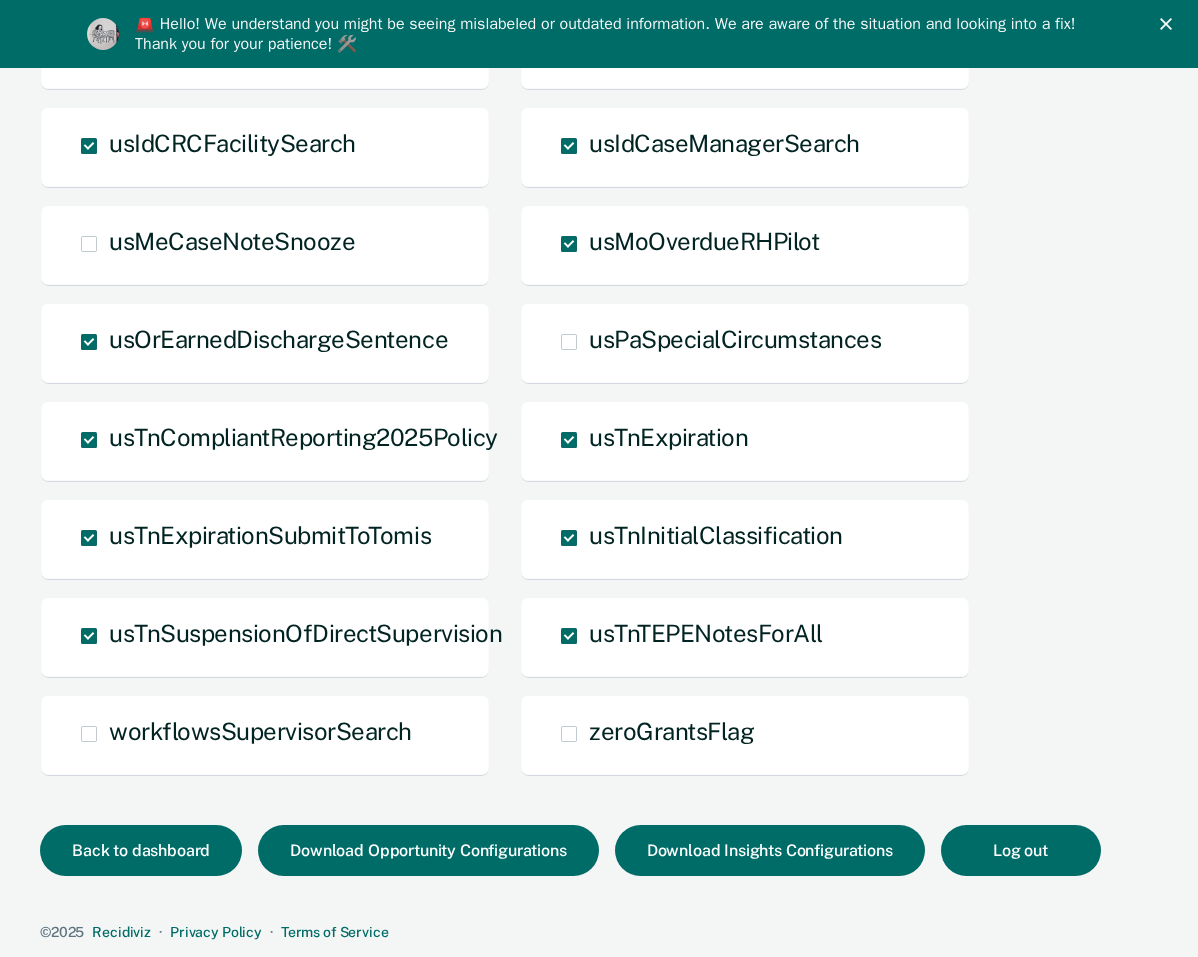 scroll, scrollTop: 0, scrollLeft: 0, axis: both 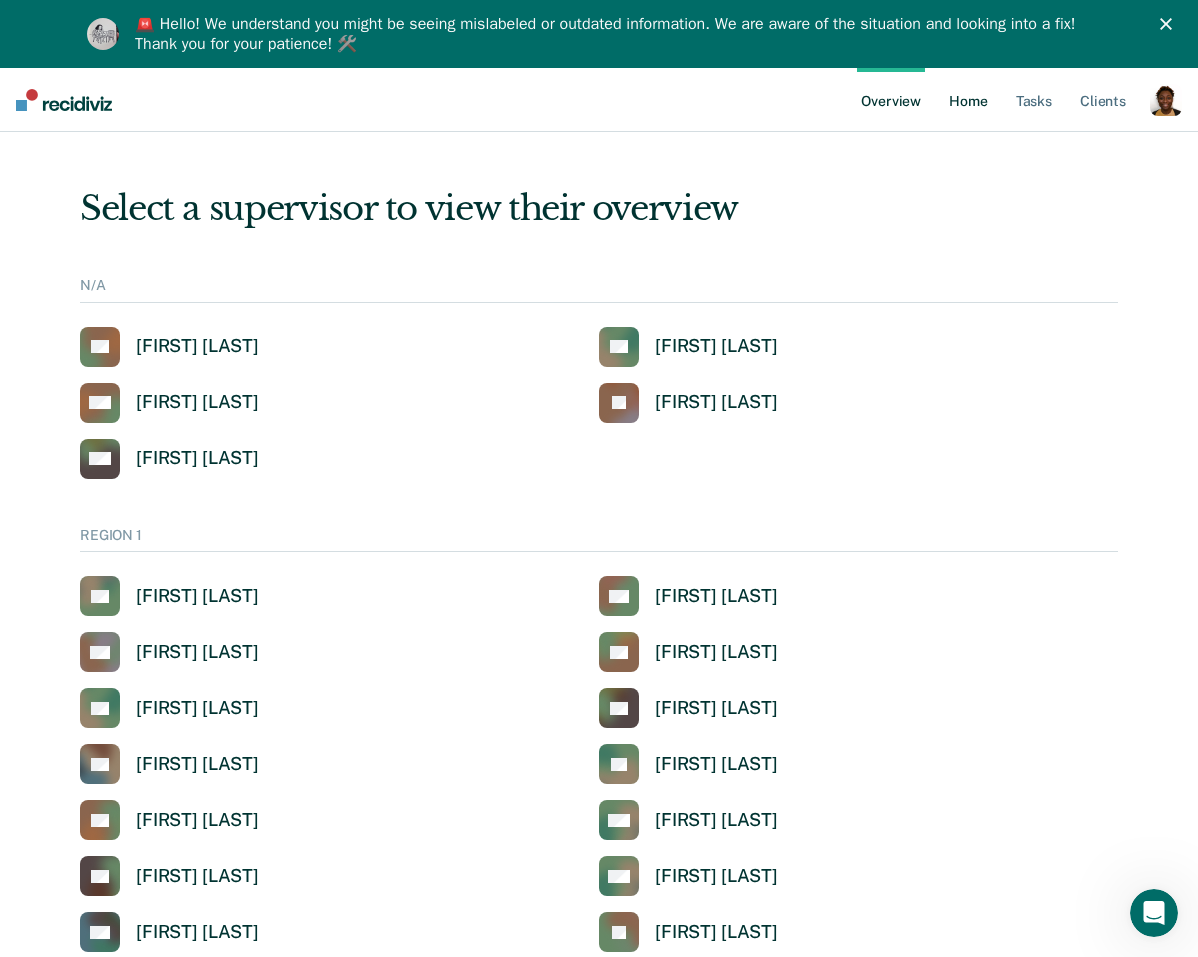 click on "Home" at bounding box center [968, 100] 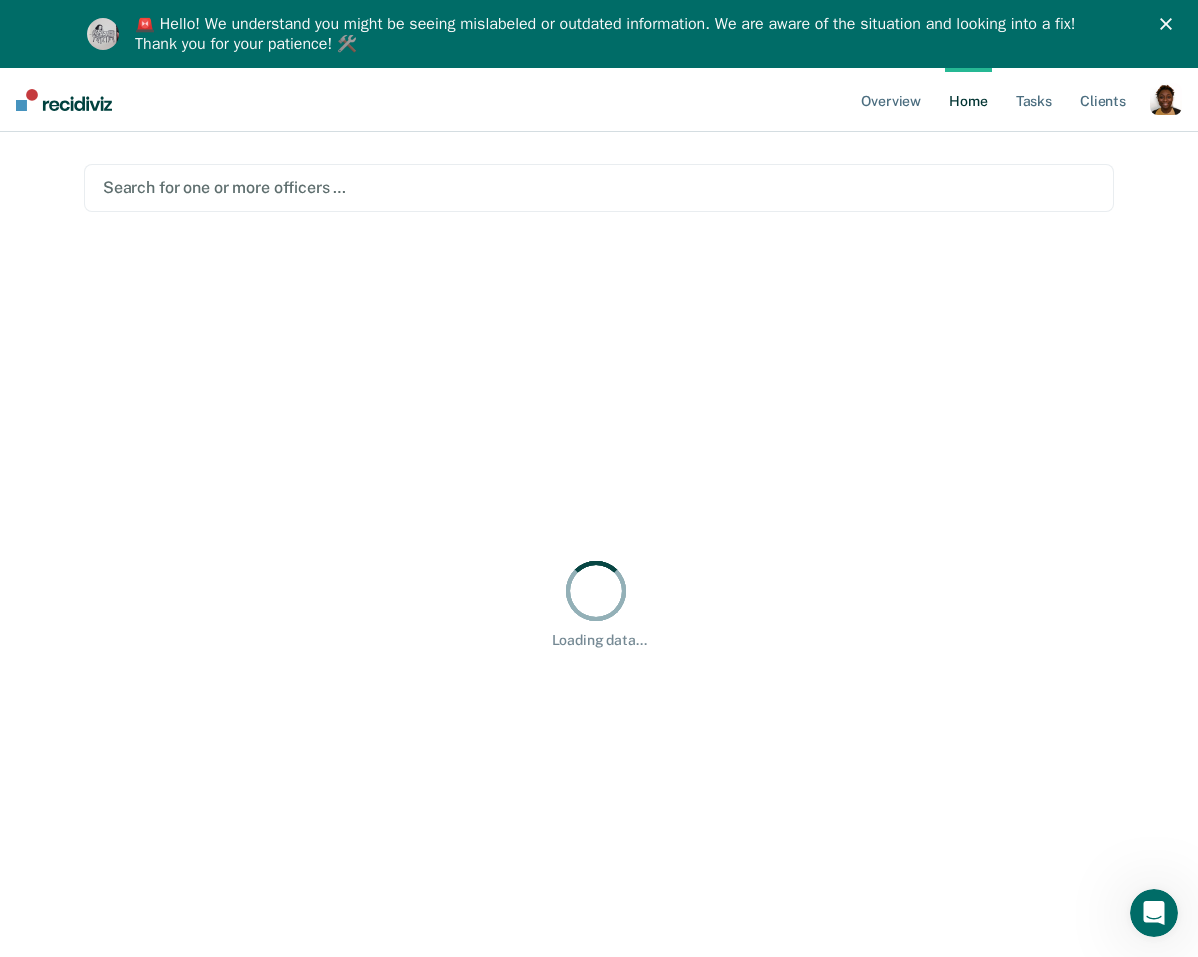 click on "Search for one or more officers …" at bounding box center (599, 188) 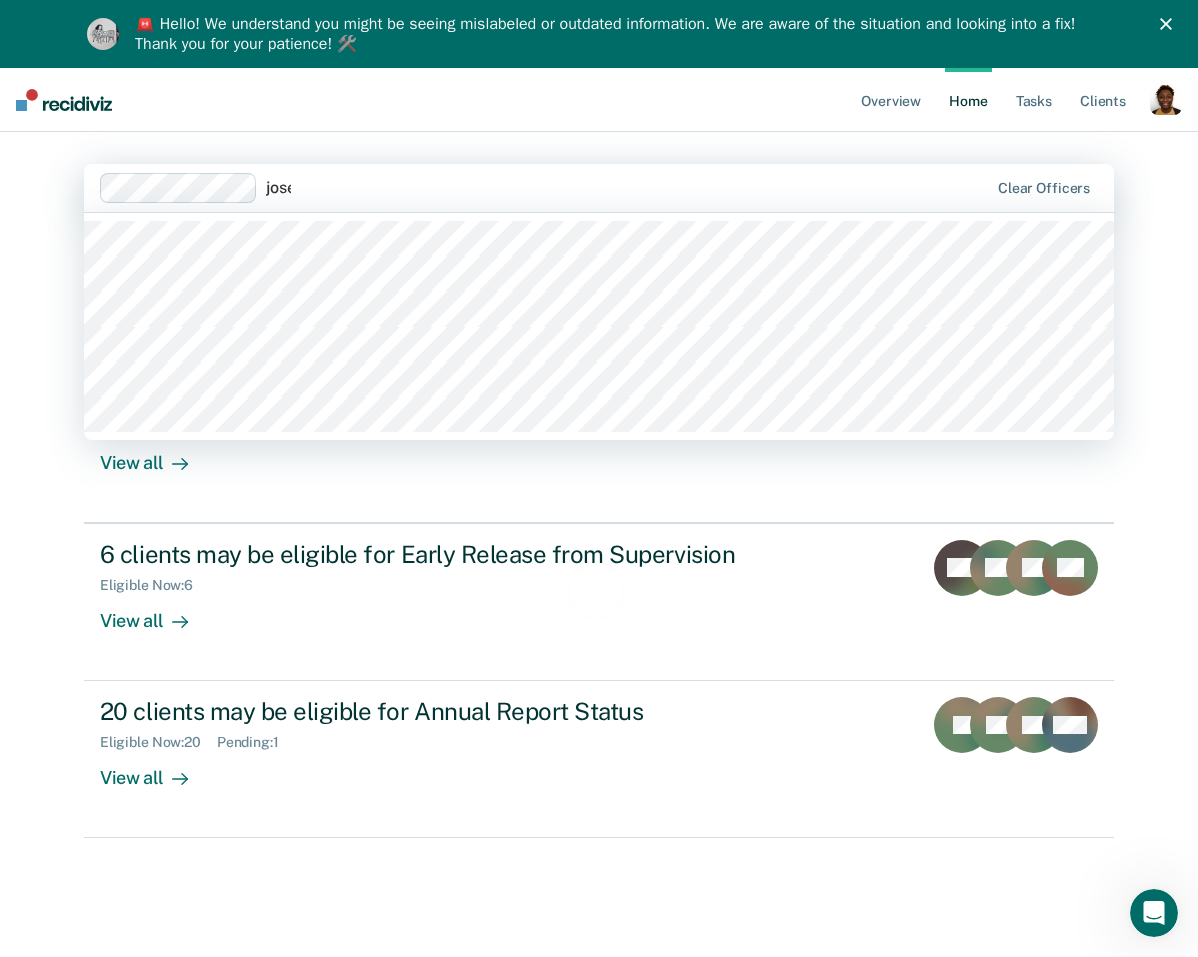 type on "[FIRST]" 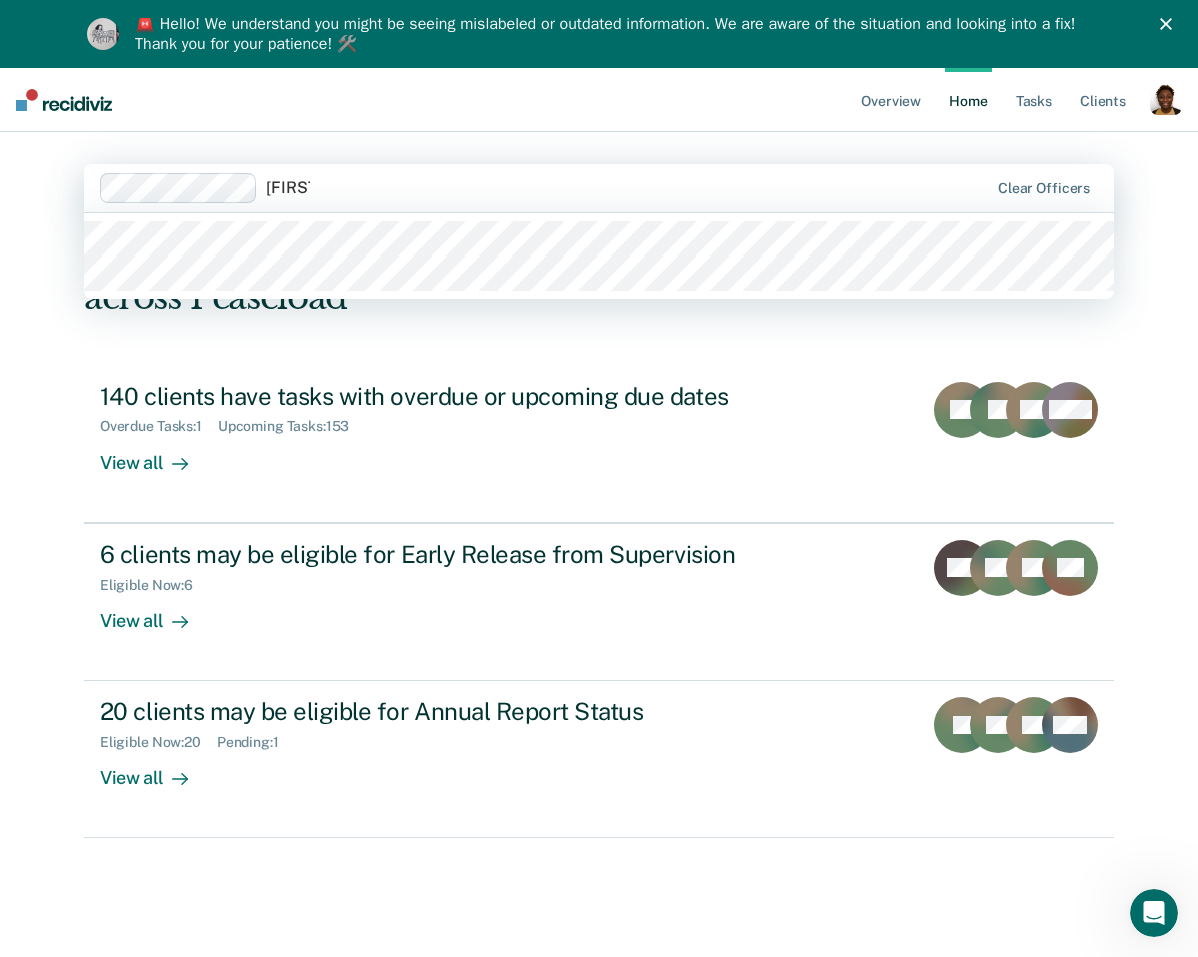 type 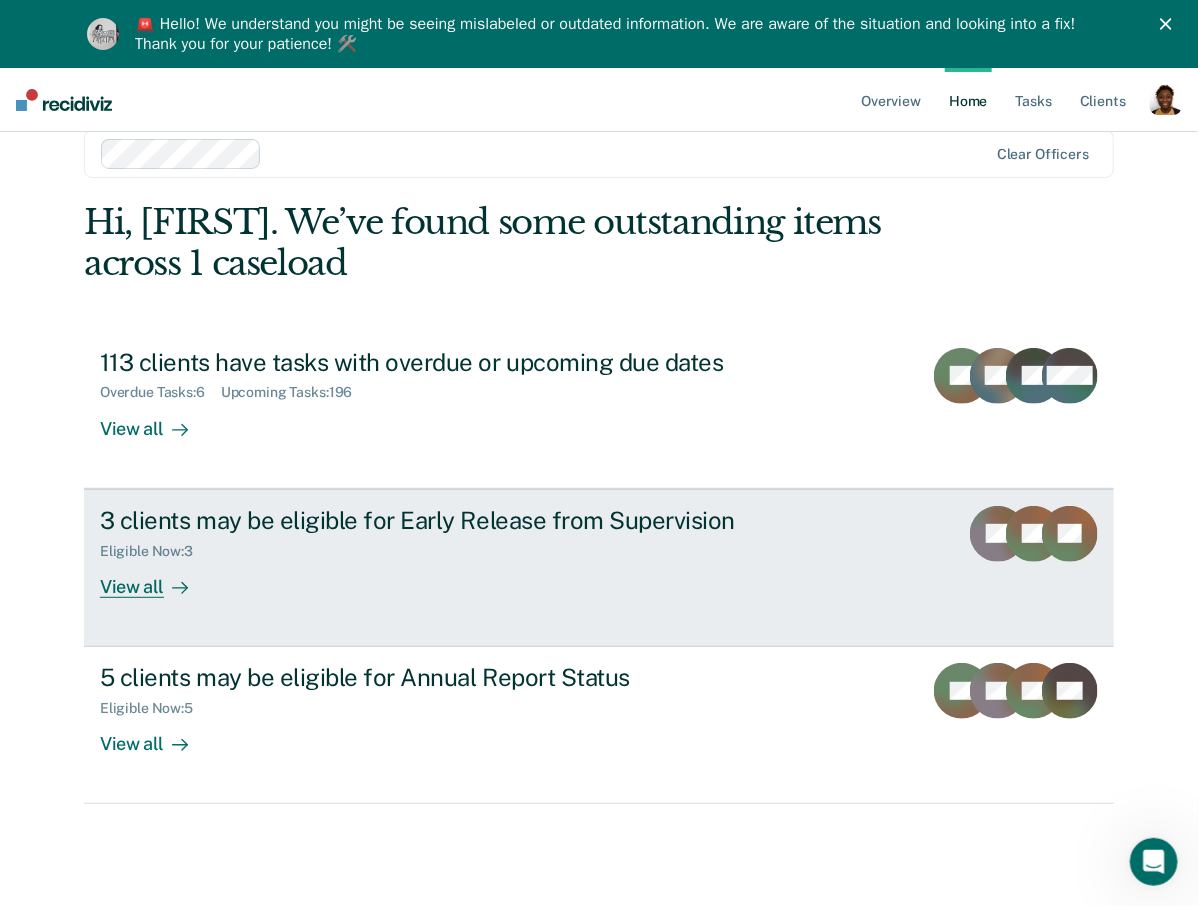 scroll, scrollTop: 32, scrollLeft: 0, axis: vertical 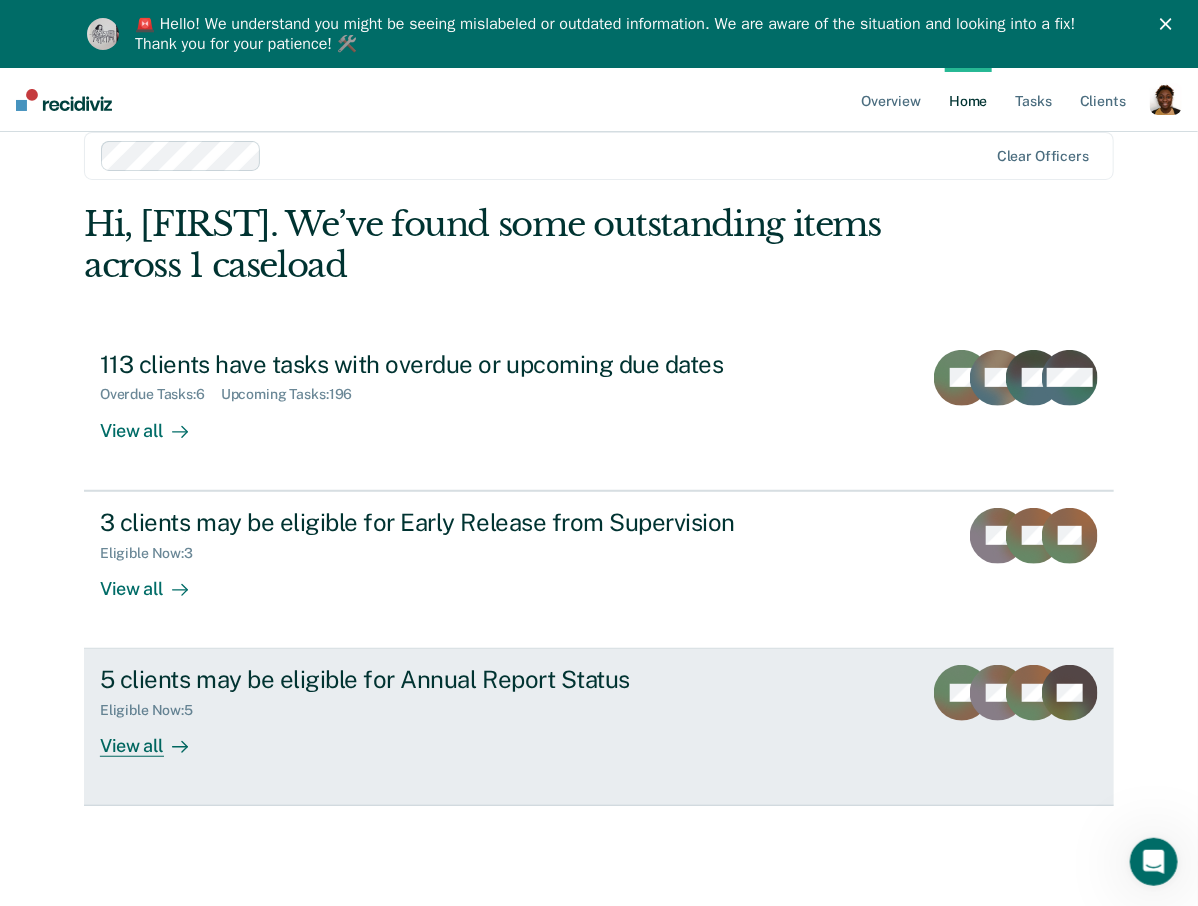 click at bounding box center (176, 746) 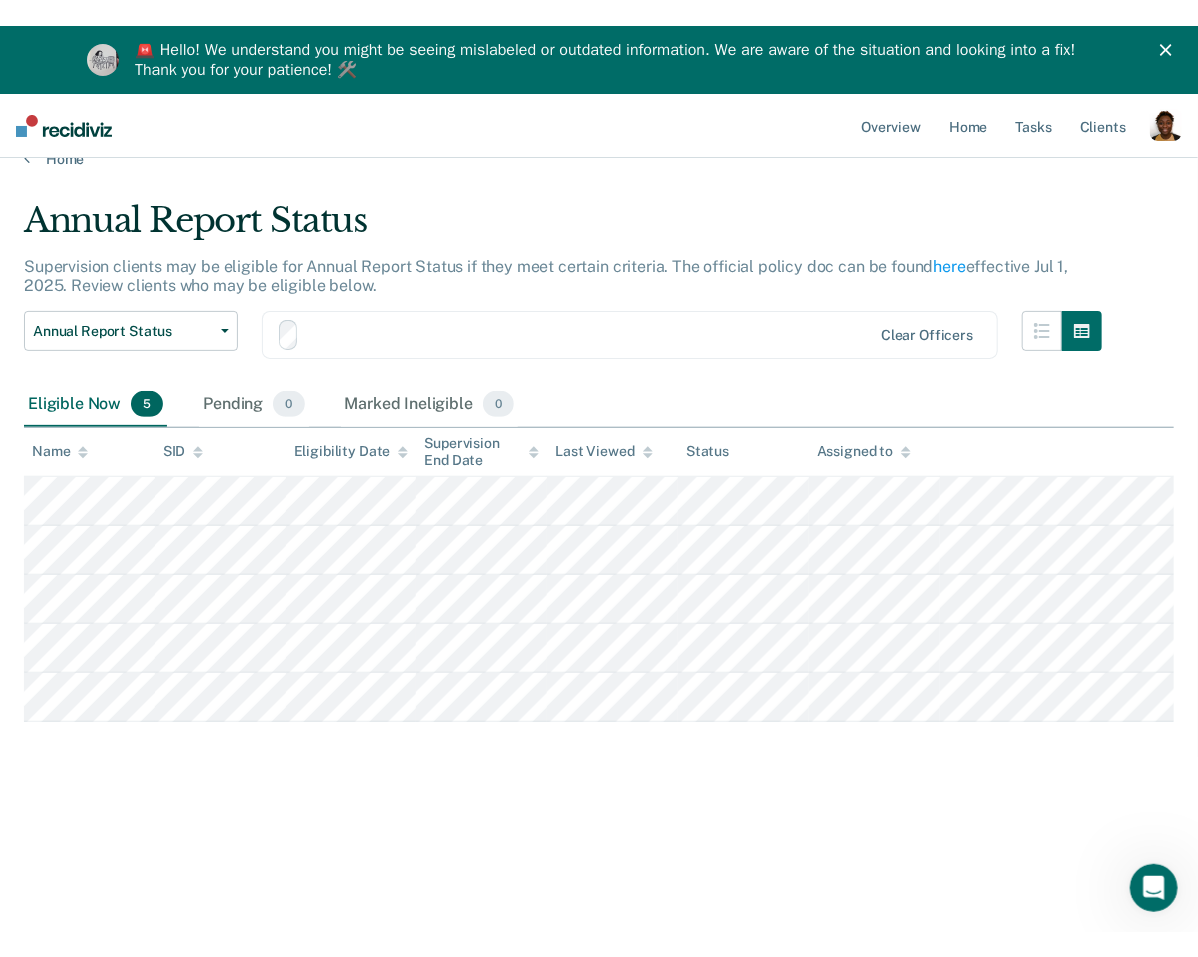 scroll, scrollTop: 0, scrollLeft: 0, axis: both 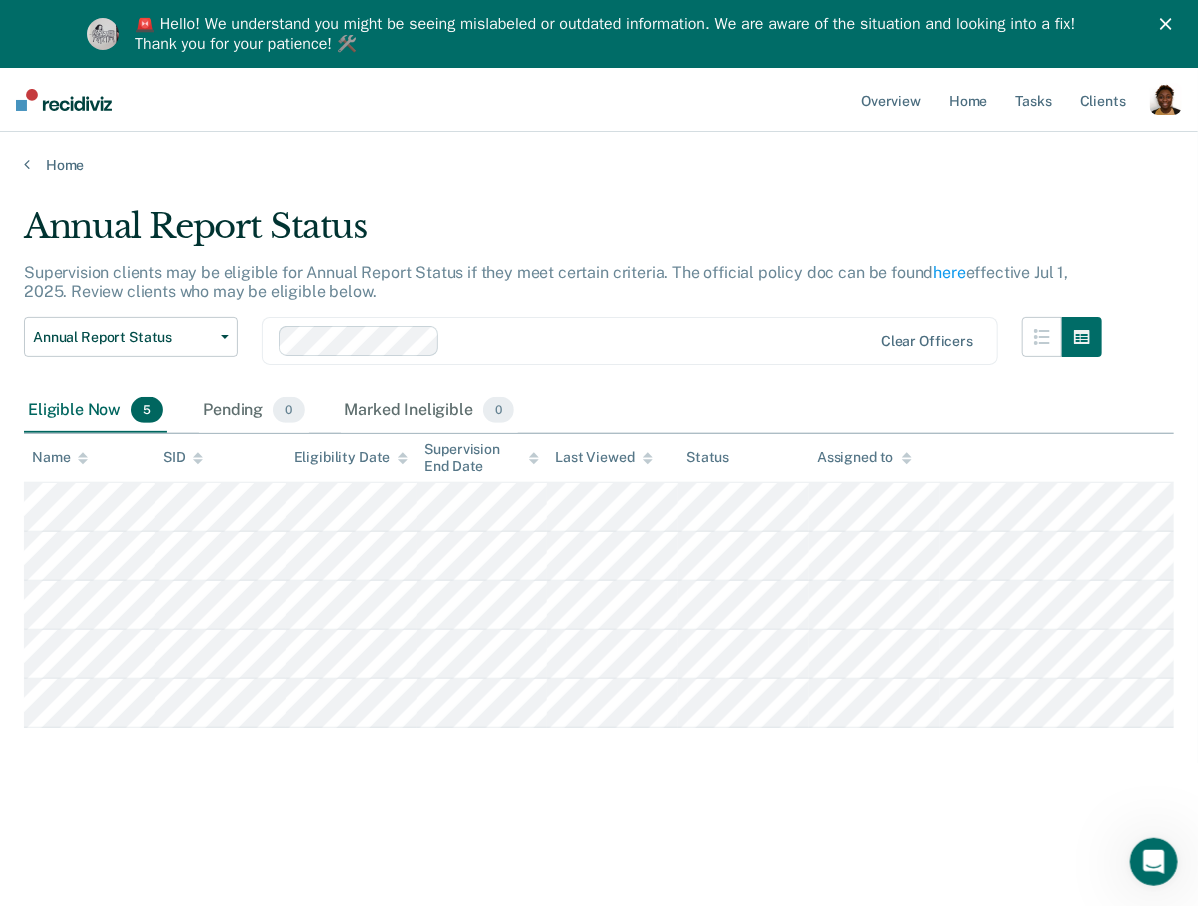 click at bounding box center [1170, 24] 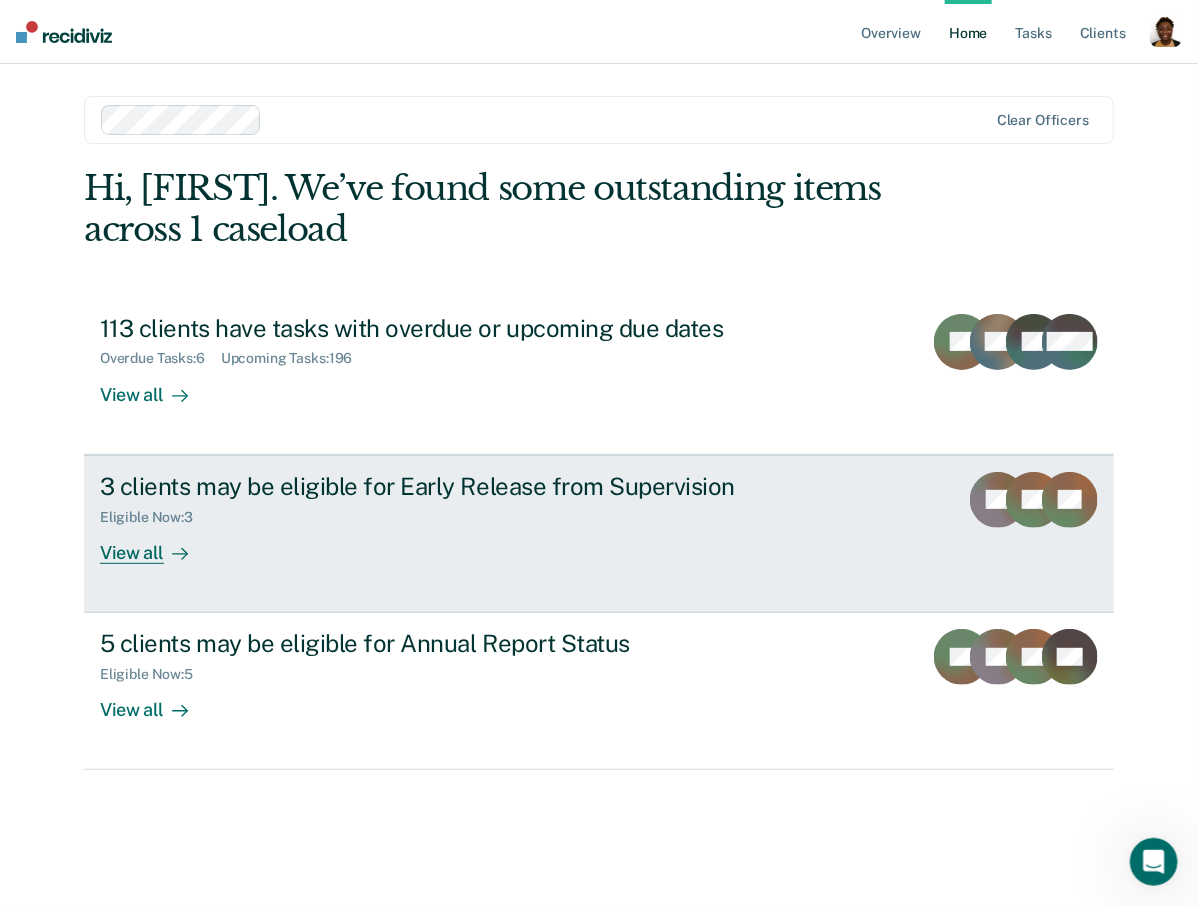 click on "3 clients may be eligible for Early Release from Supervision Eligible Now : 3 View all TT EV EV" at bounding box center [599, 534] 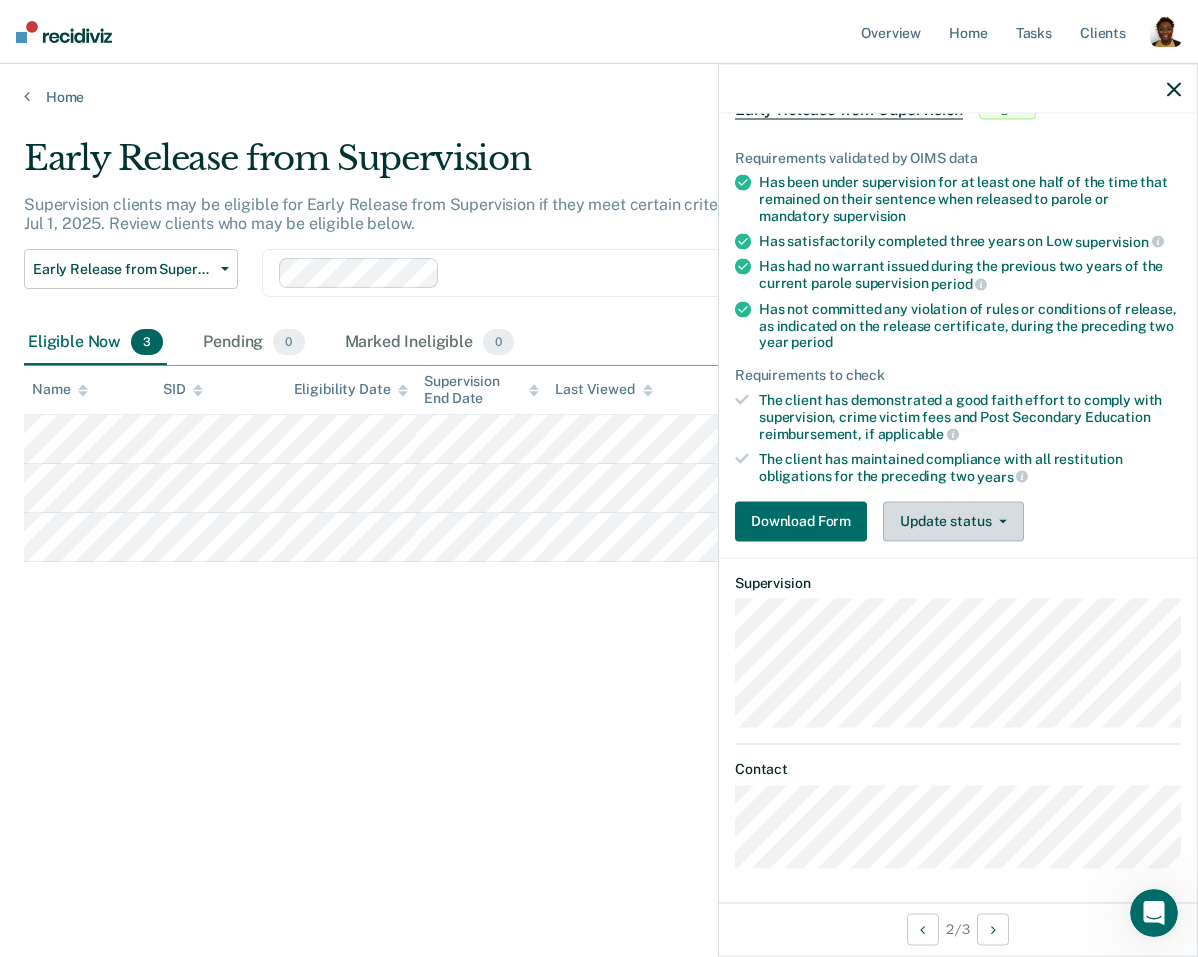 scroll, scrollTop: 124, scrollLeft: 0, axis: vertical 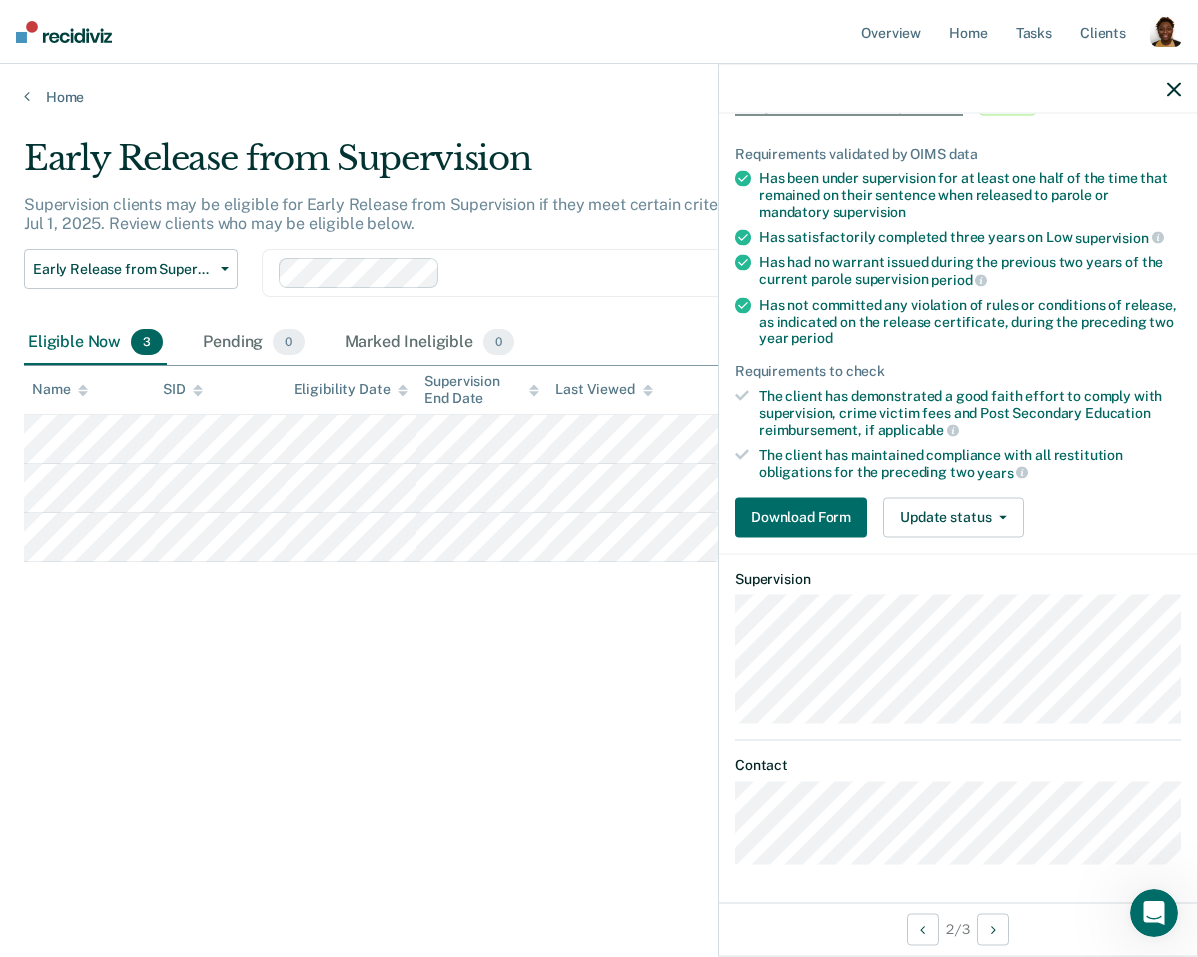 click 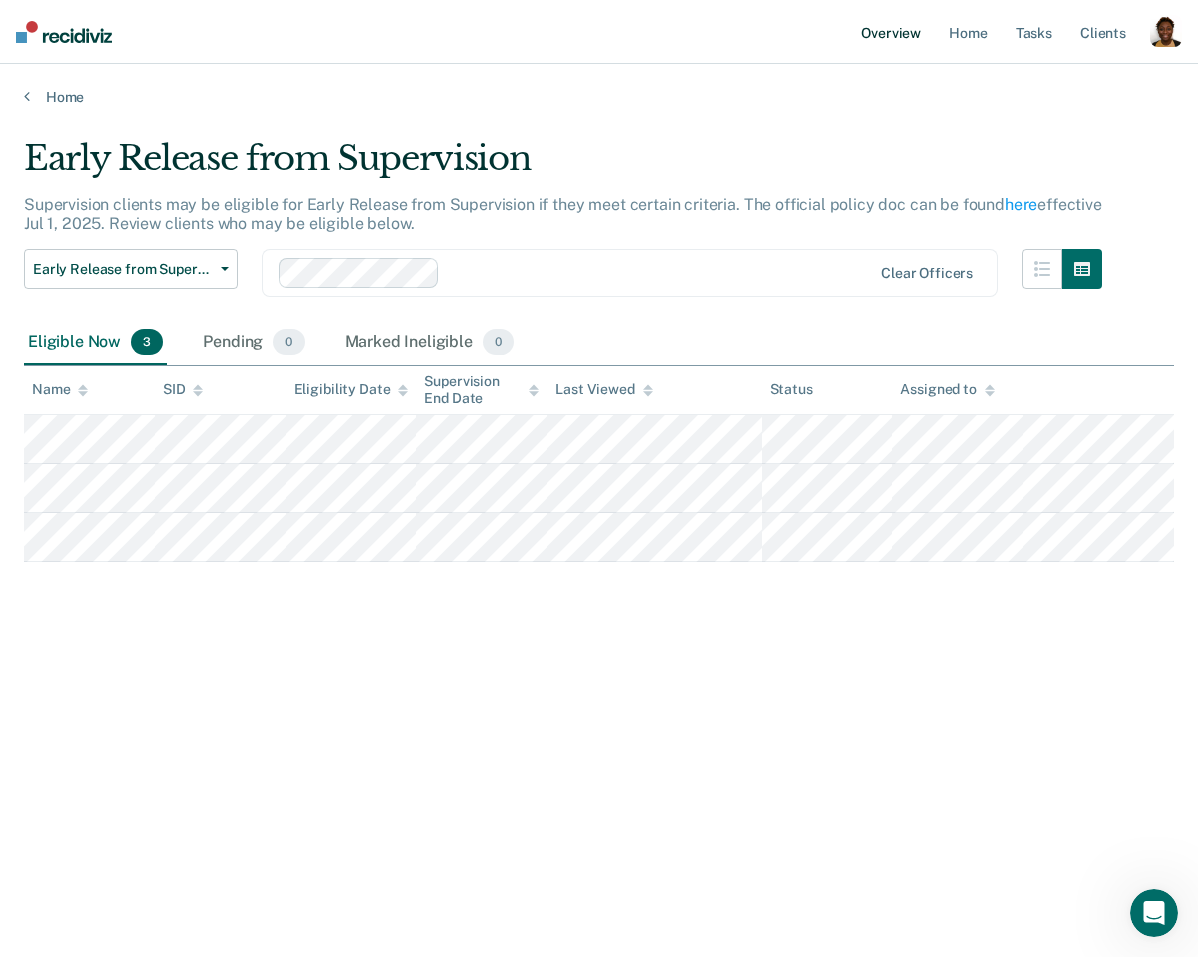 click on "Overview" at bounding box center [891, 32] 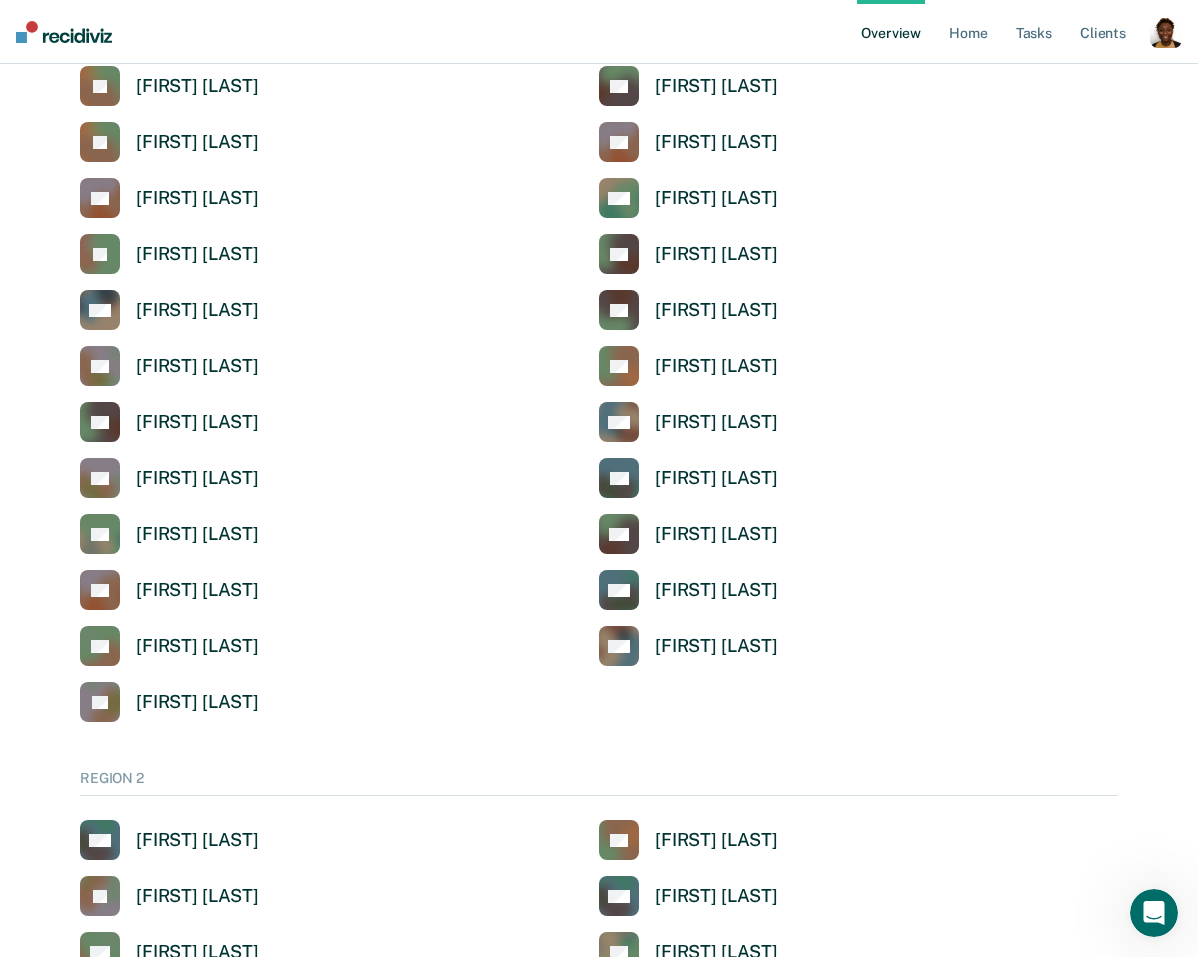 scroll, scrollTop: 5783, scrollLeft: 0, axis: vertical 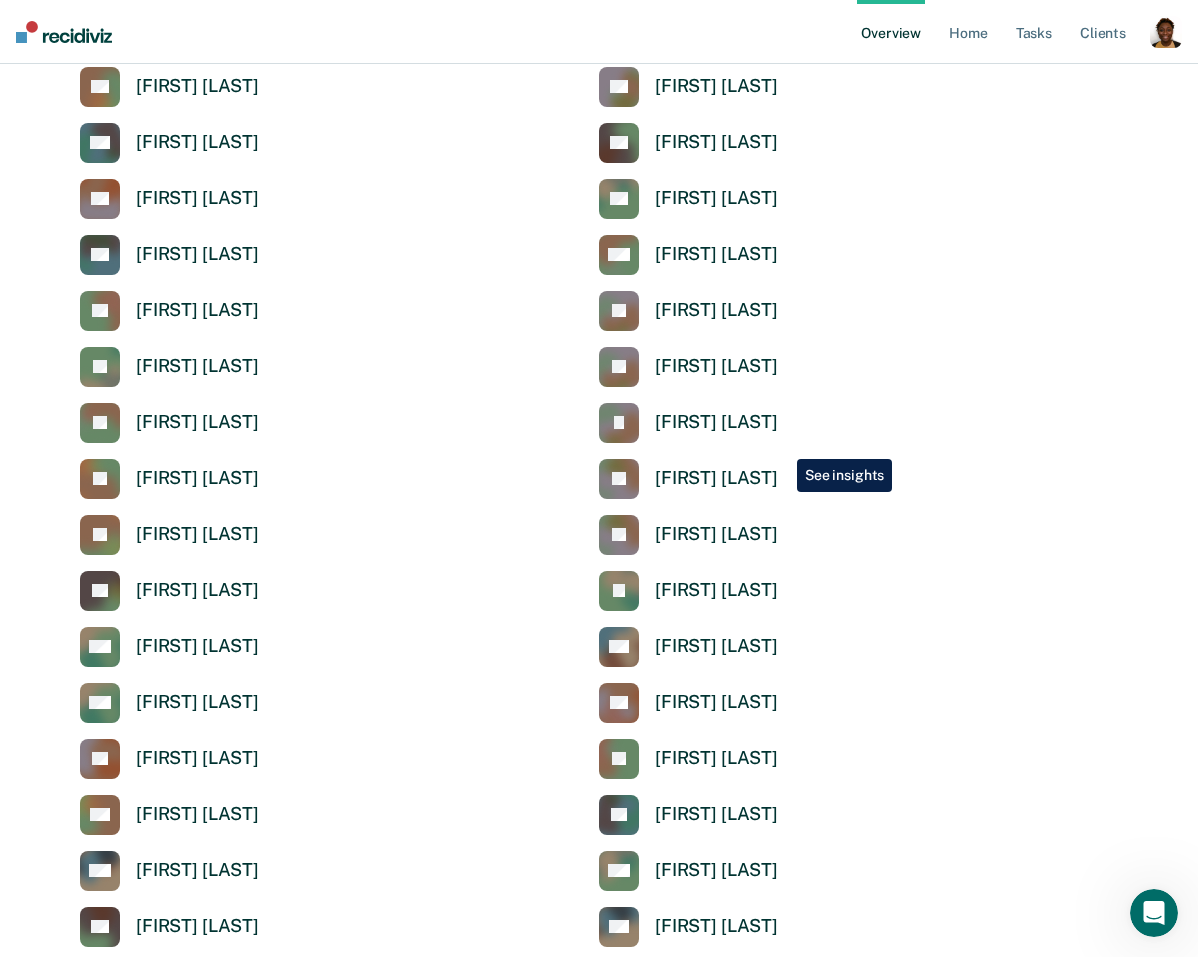 click on "[FIRST] [LAST]" at bounding box center (858, 479) 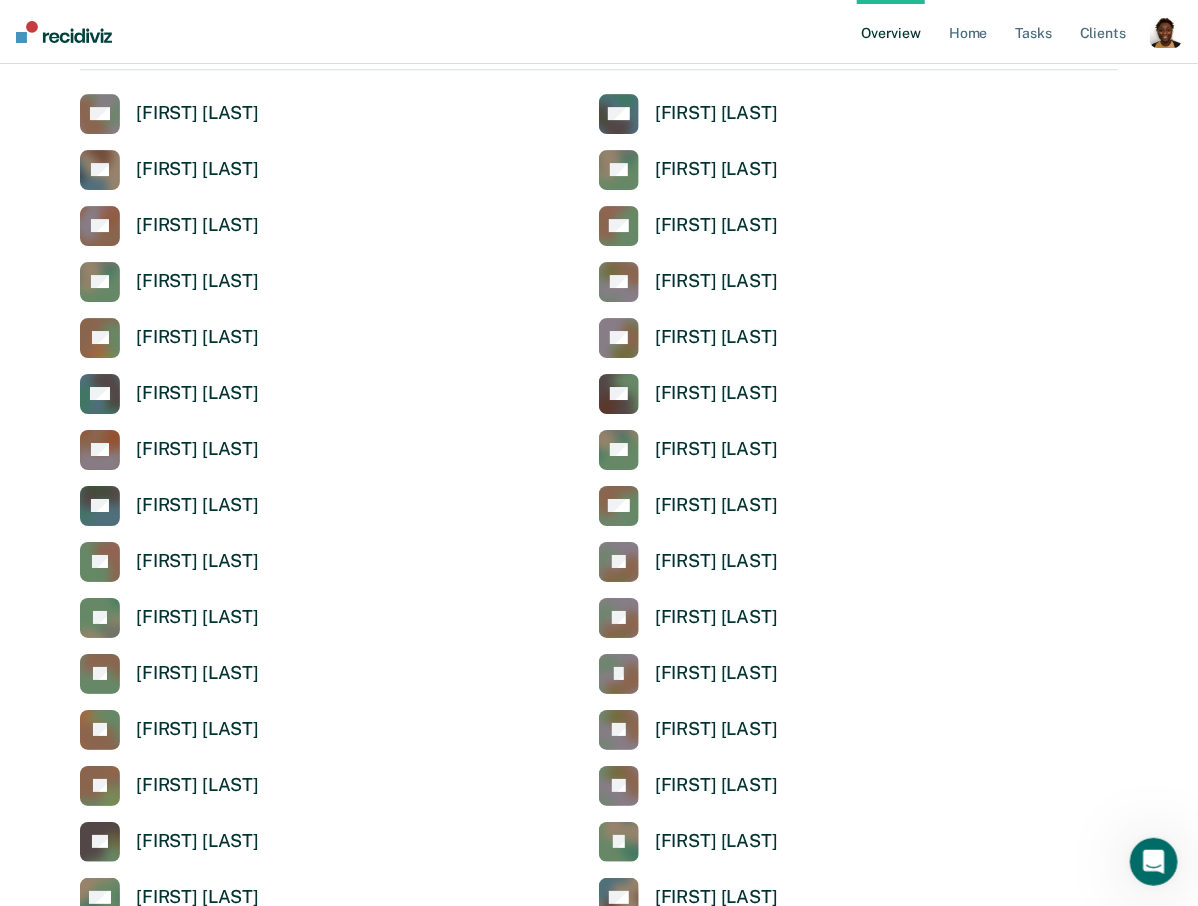 scroll, scrollTop: 5659, scrollLeft: 0, axis: vertical 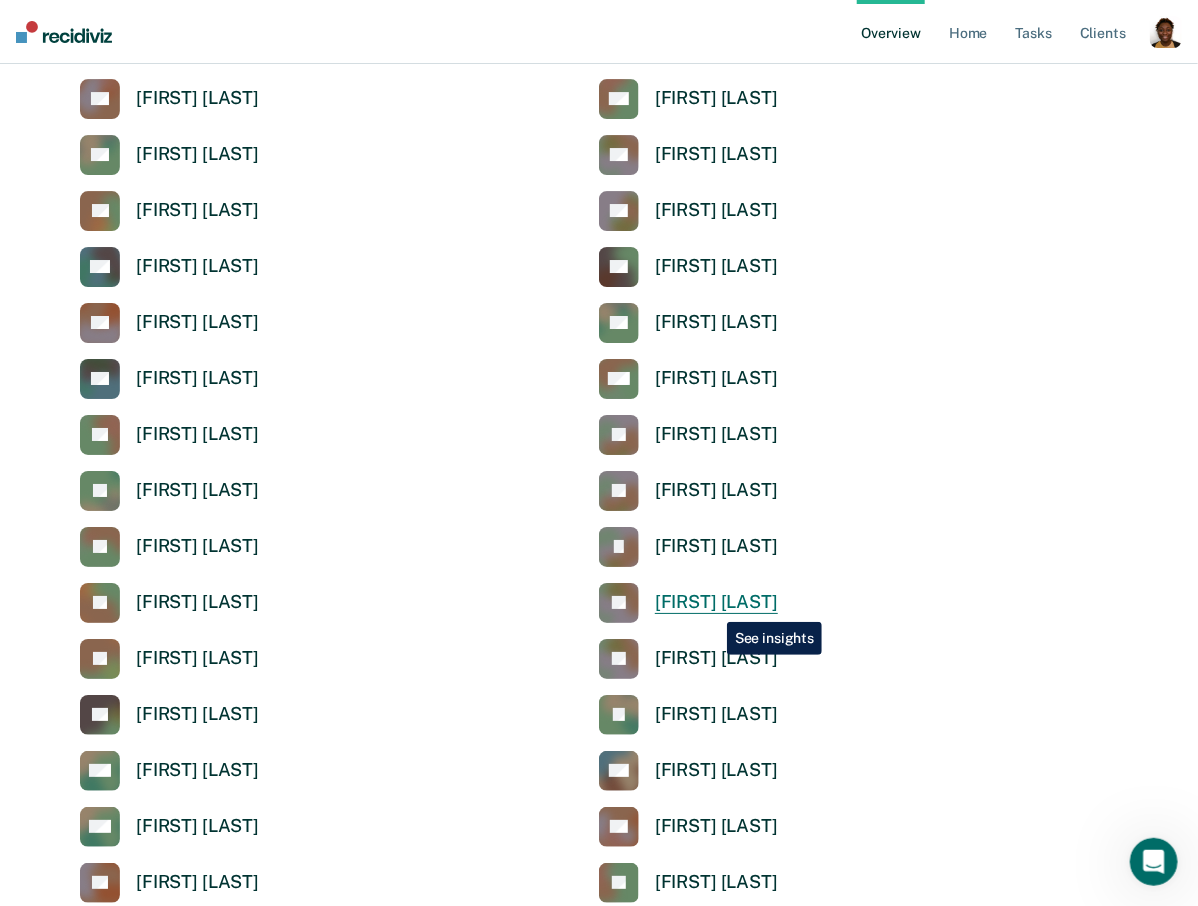 click on "[FIRST] [LAST]" at bounding box center (716, 602) 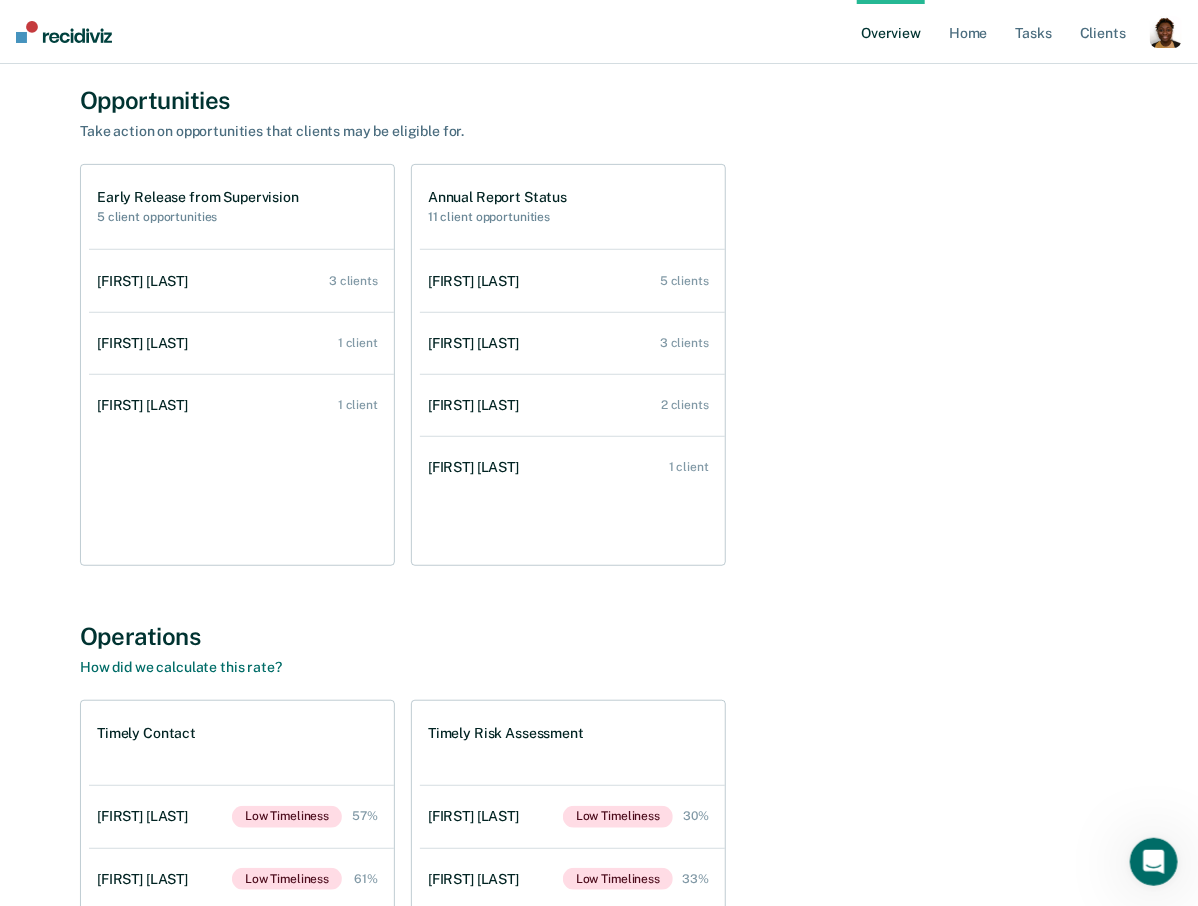 scroll, scrollTop: 136, scrollLeft: 0, axis: vertical 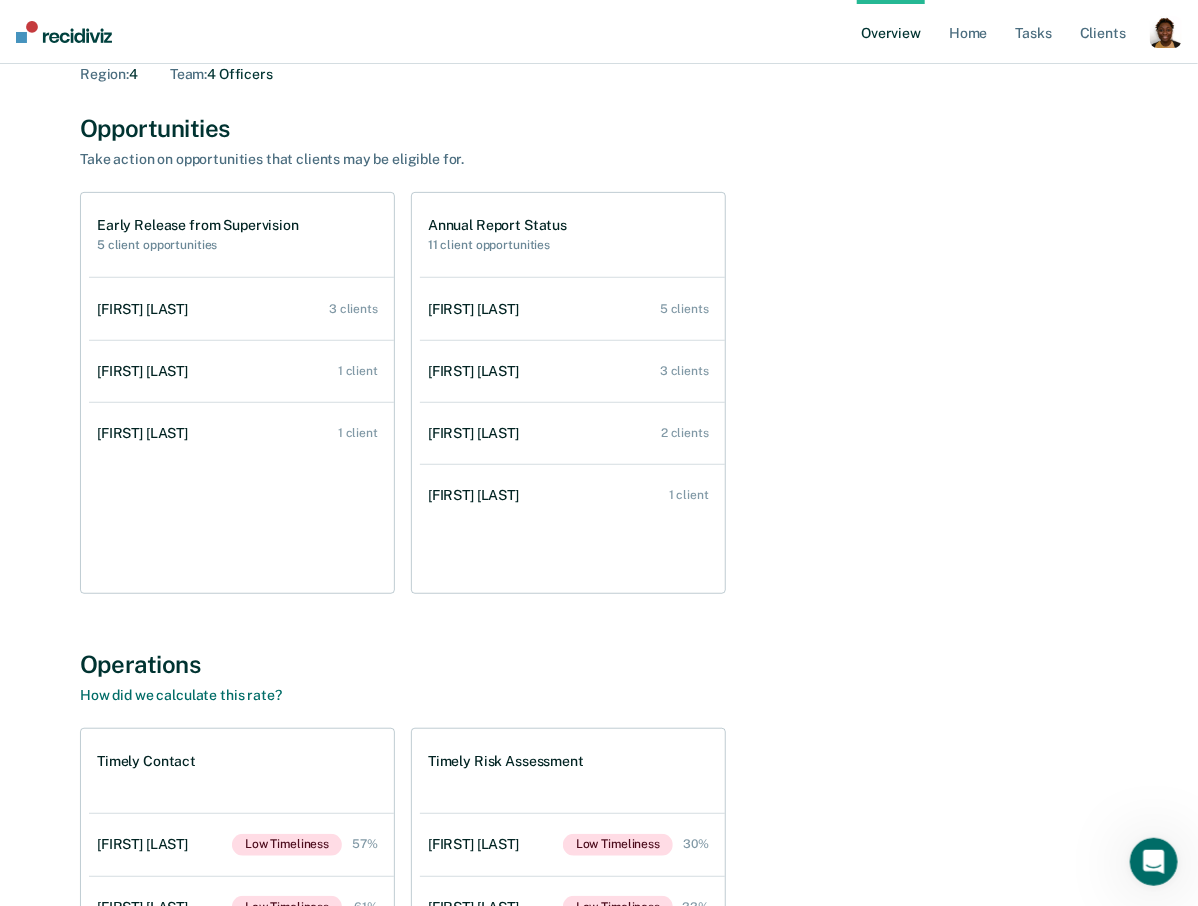 drag, startPoint x: 1167, startPoint y: 35, endPoint x: 1064, endPoint y: 76, distance: 110.860275 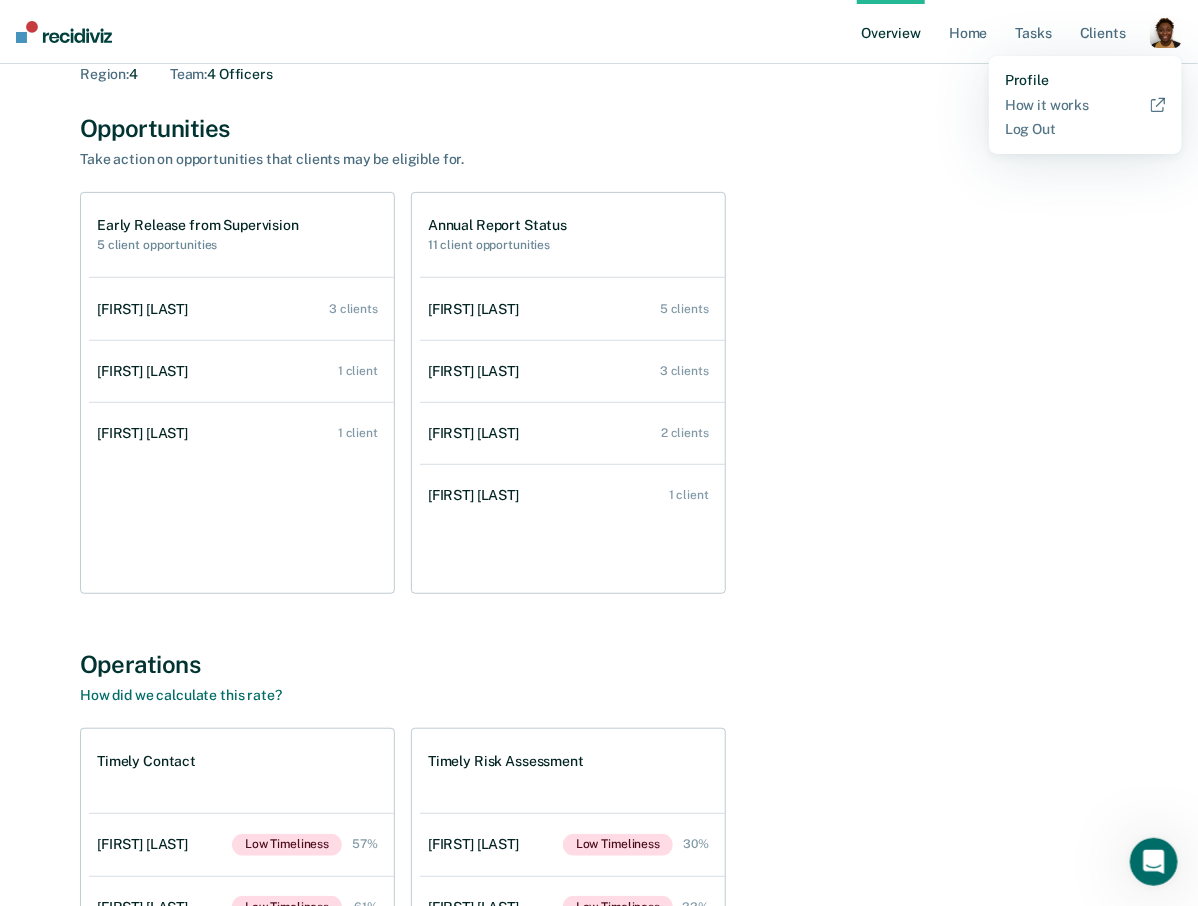 click on "Profile" at bounding box center (1085, 80) 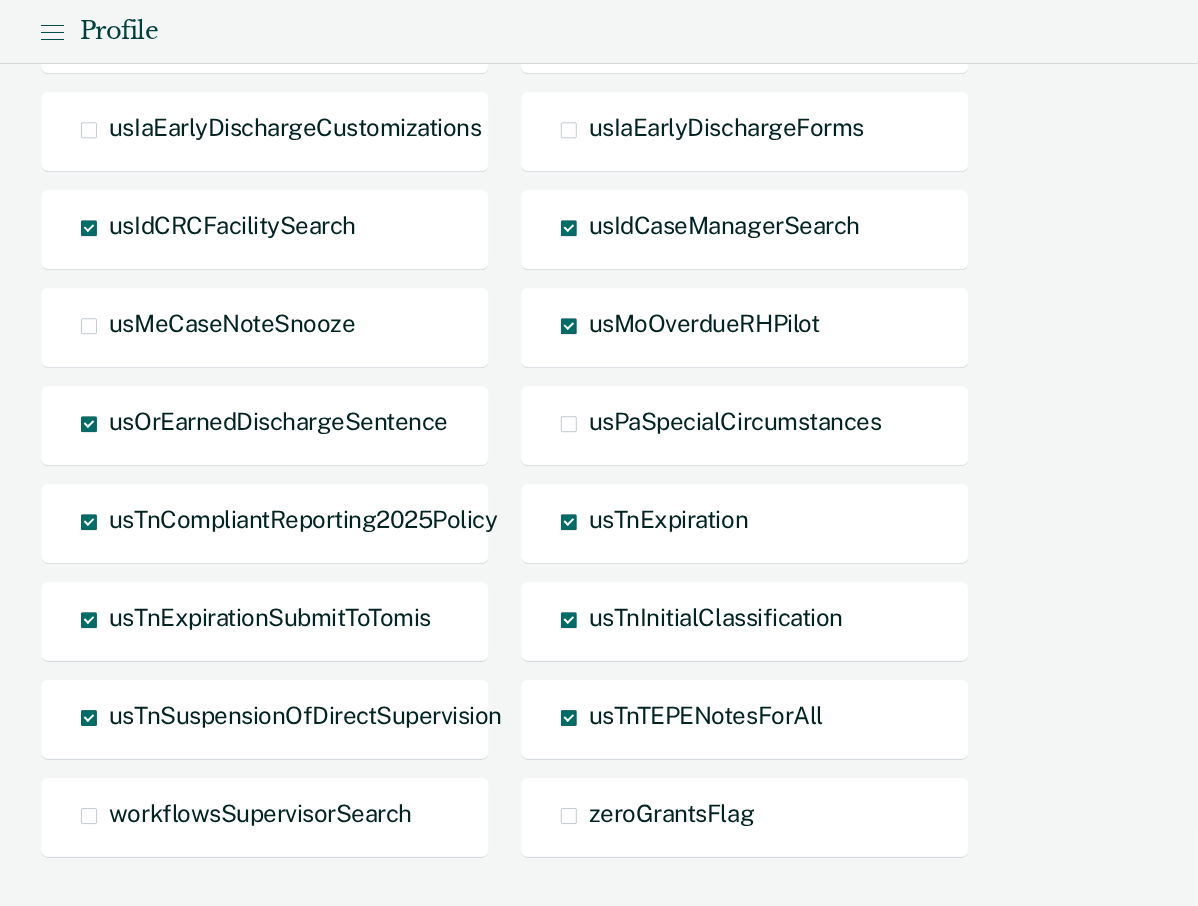 scroll, scrollTop: 2089, scrollLeft: 0, axis: vertical 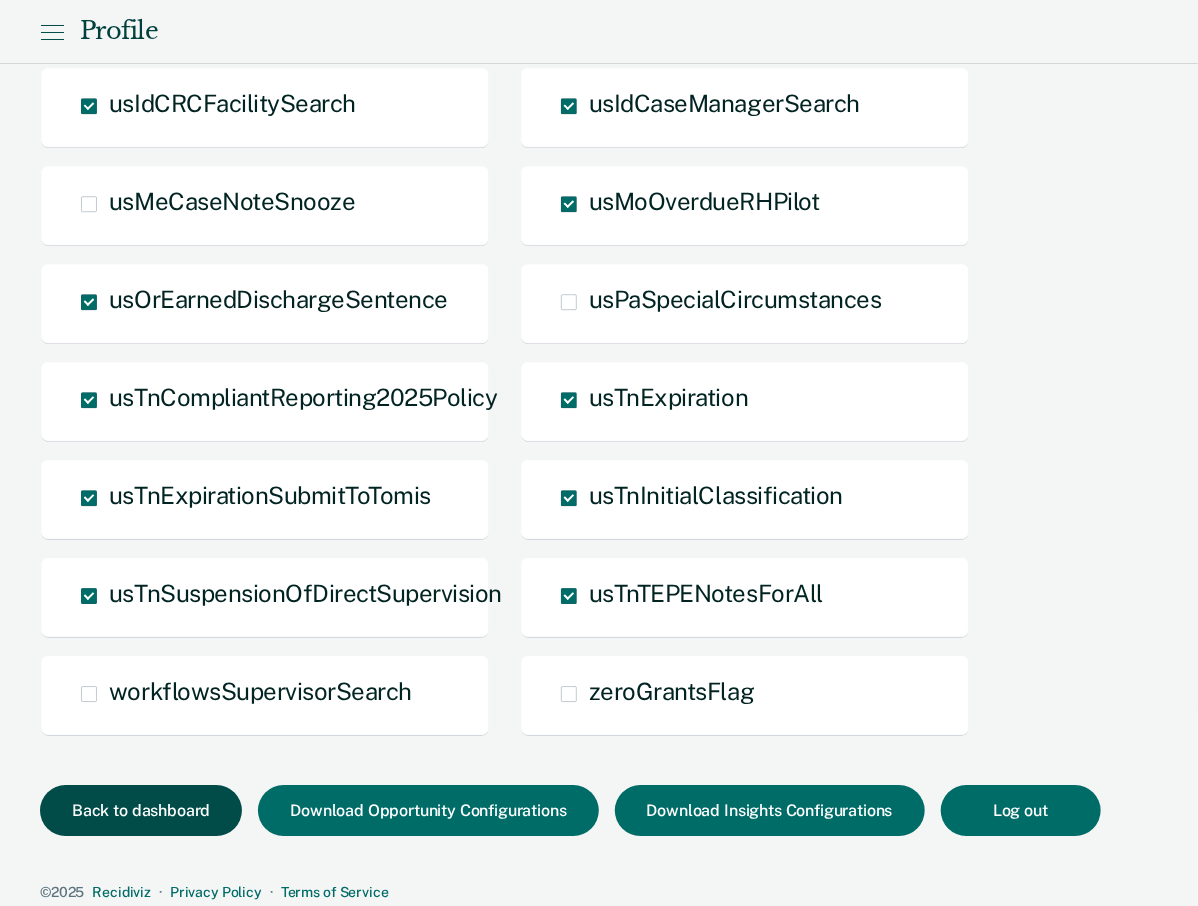 click on "Back to dashboard" at bounding box center (141, 810) 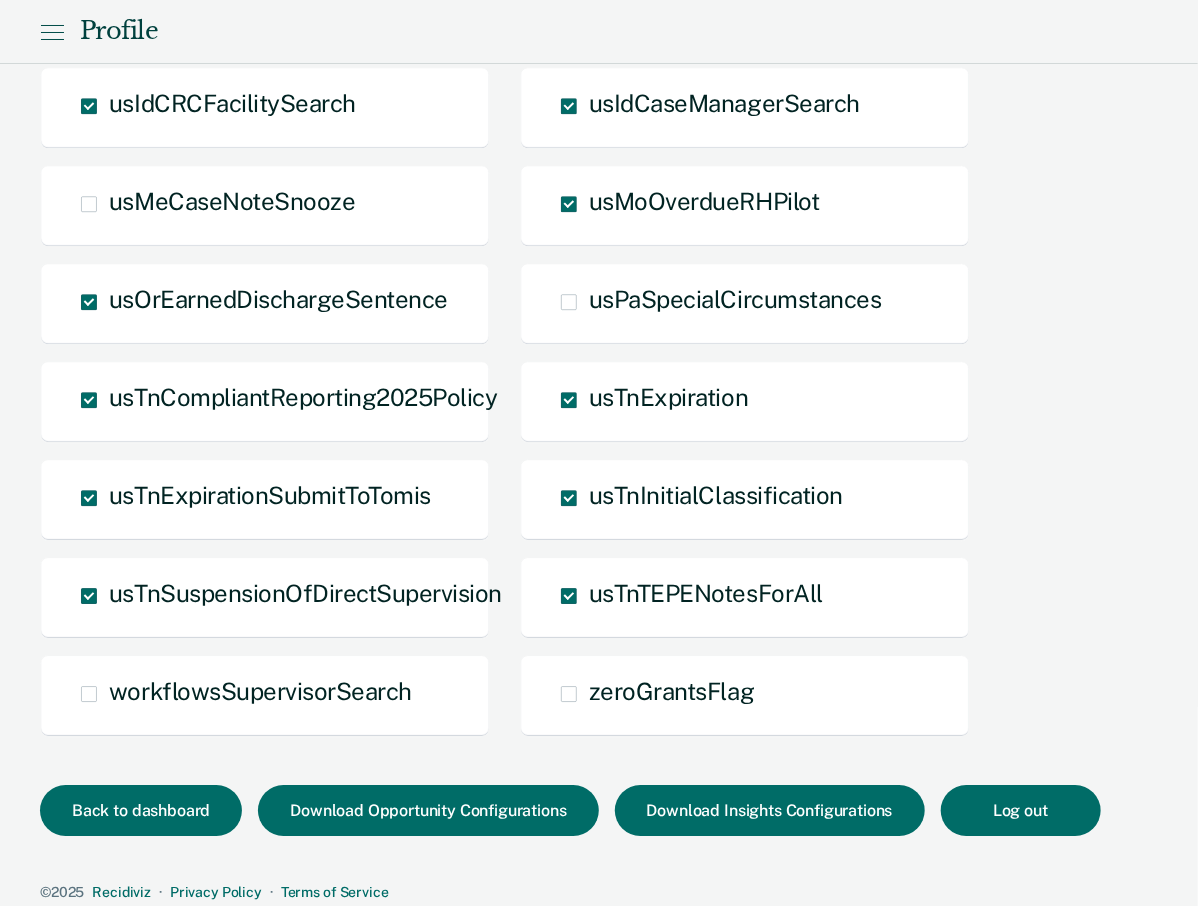 scroll, scrollTop: 0, scrollLeft: 0, axis: both 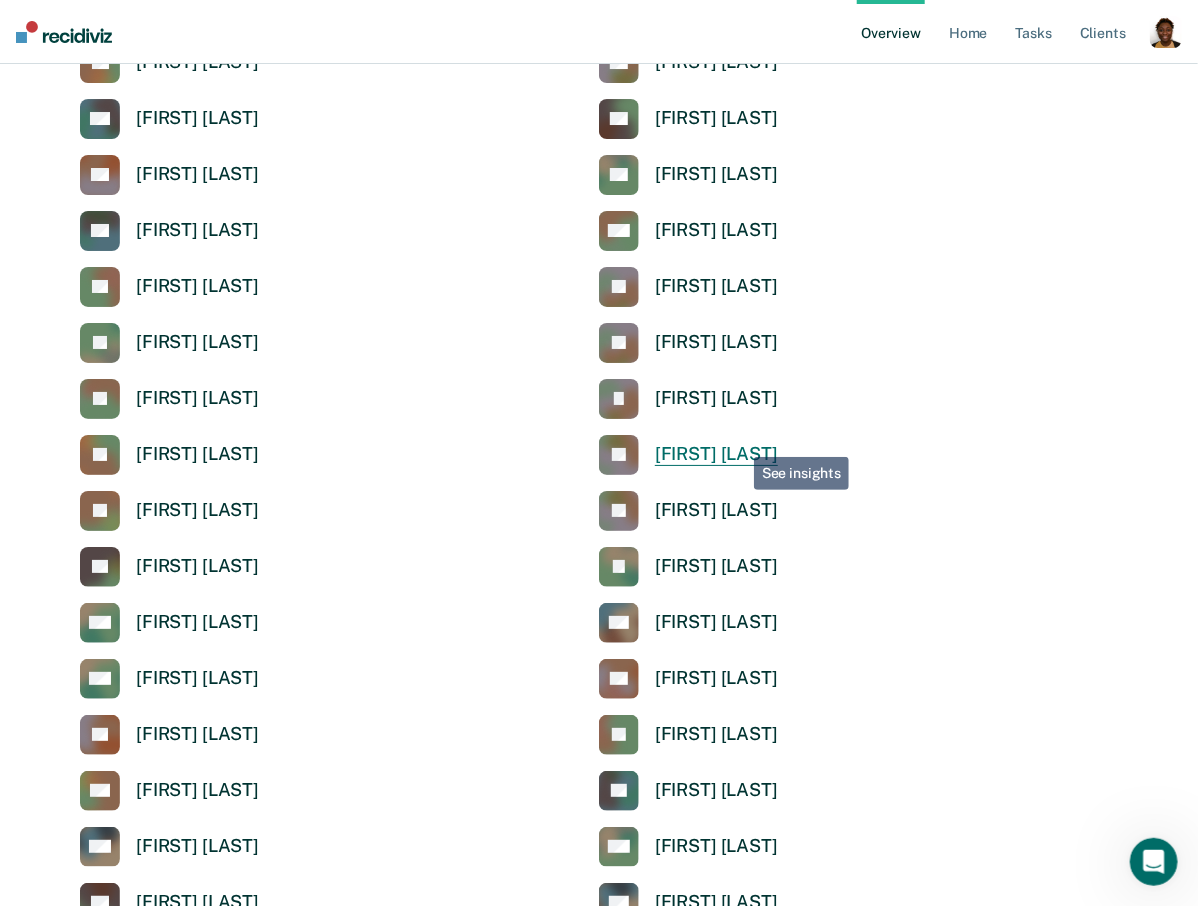 click on "[FIRST] [LAST]" at bounding box center [716, 454] 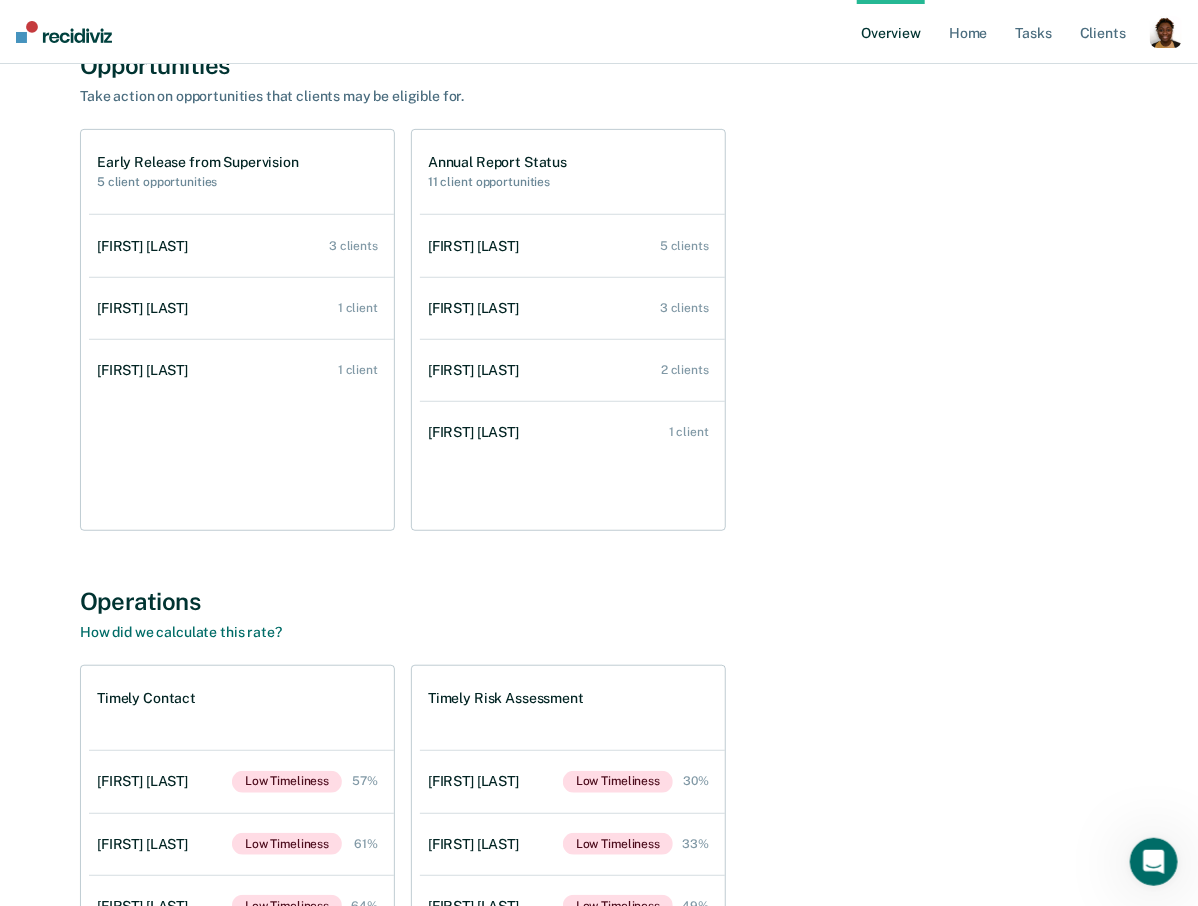 scroll, scrollTop: 432, scrollLeft: 0, axis: vertical 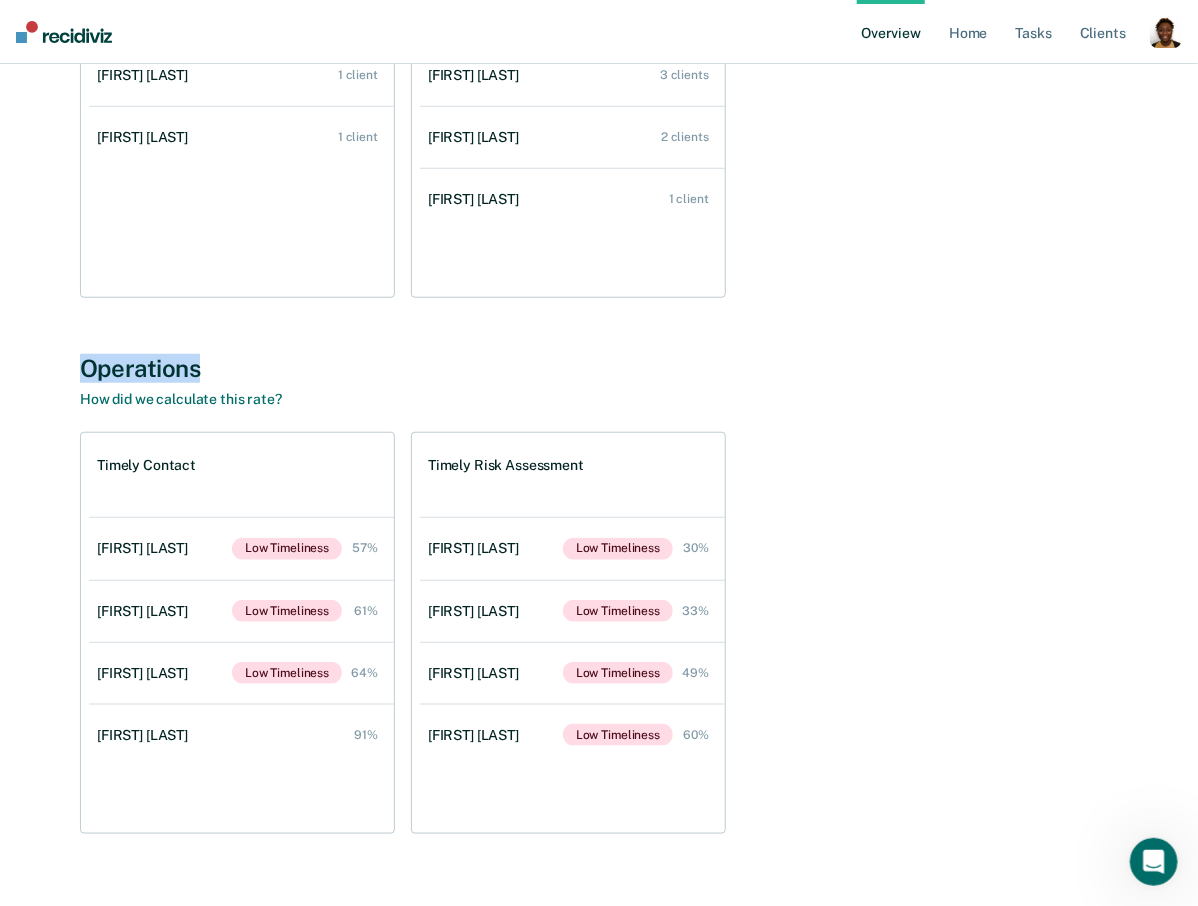 drag, startPoint x: 85, startPoint y: 368, endPoint x: 269, endPoint y: 378, distance: 184.27155 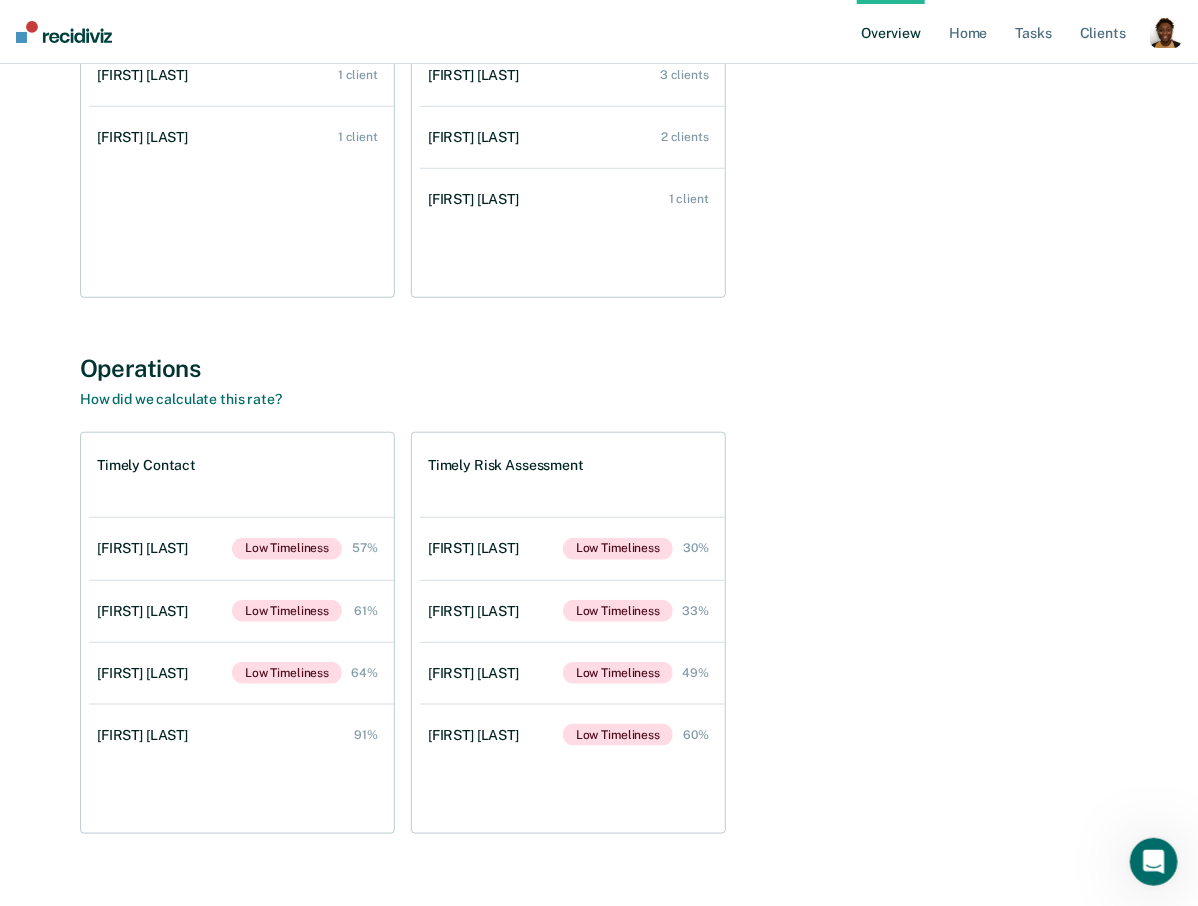 click on "Timely Contact" at bounding box center (146, 465) 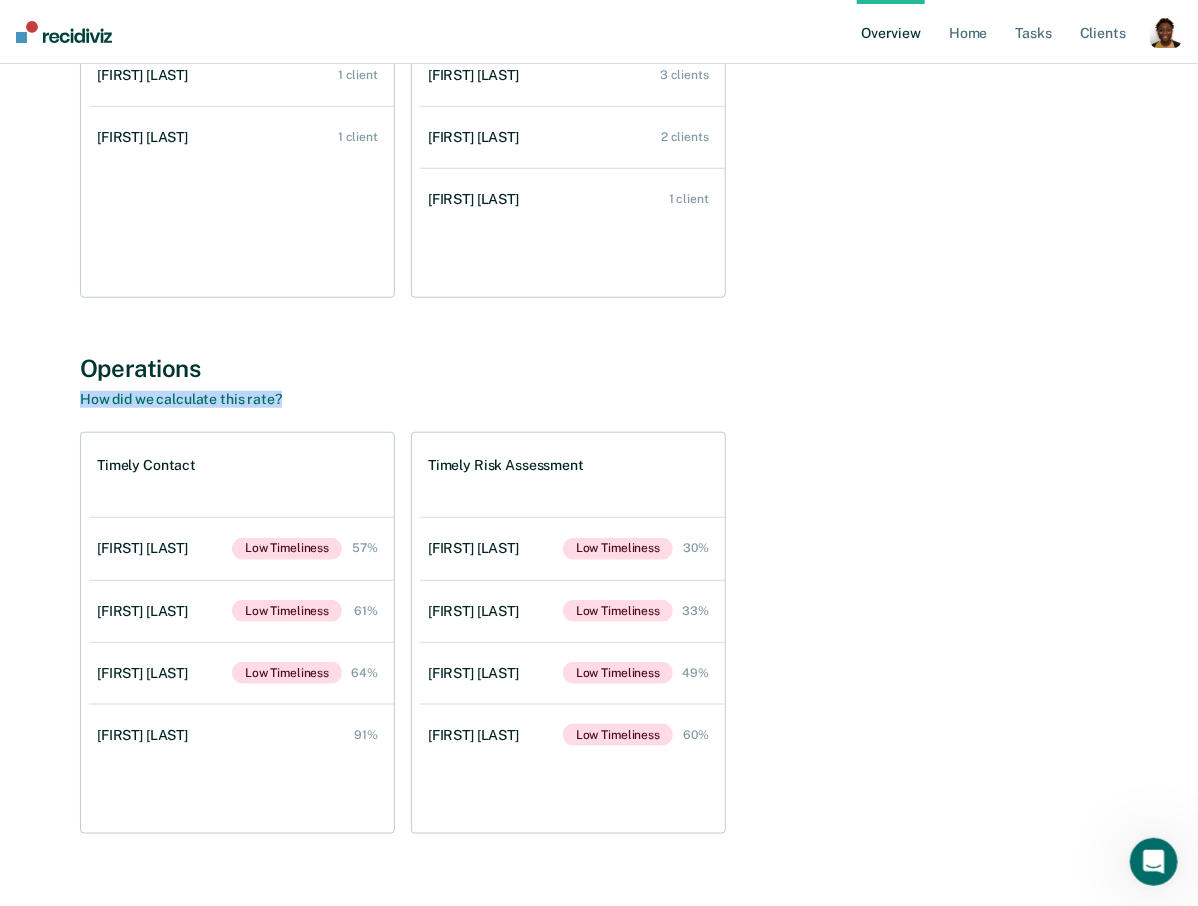 click on "Operations How did we calculate this rate? Timely Contact Low Timeliness 57% Low Timeliness 61% Low Timeliness 64% 91% Timely Risk Assessment Low Timeliness 30% Low Timeliness 33% Low Timeliness 49% Low Timeliness 60%" at bounding box center (599, 594) 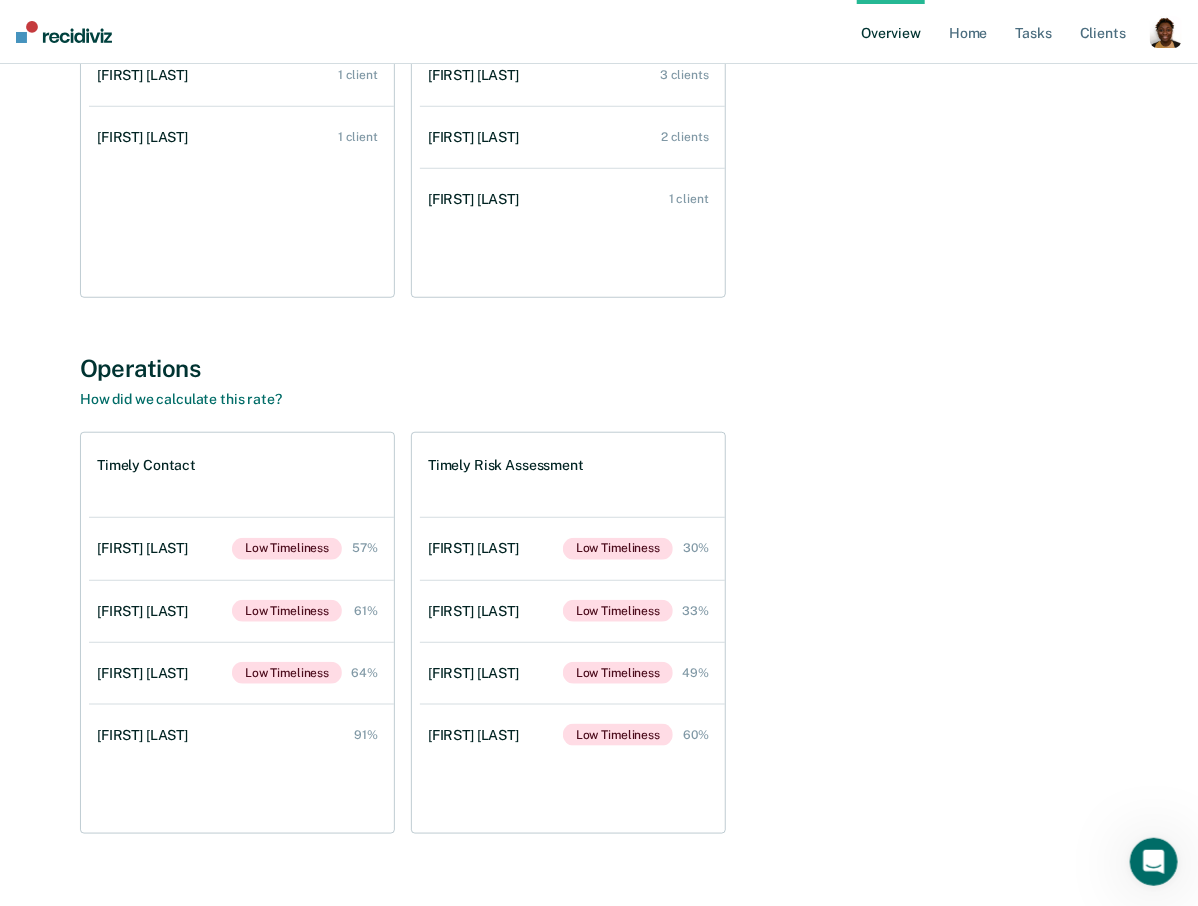 click on "Operations How did we calculate this rate?" at bounding box center [599, 381] 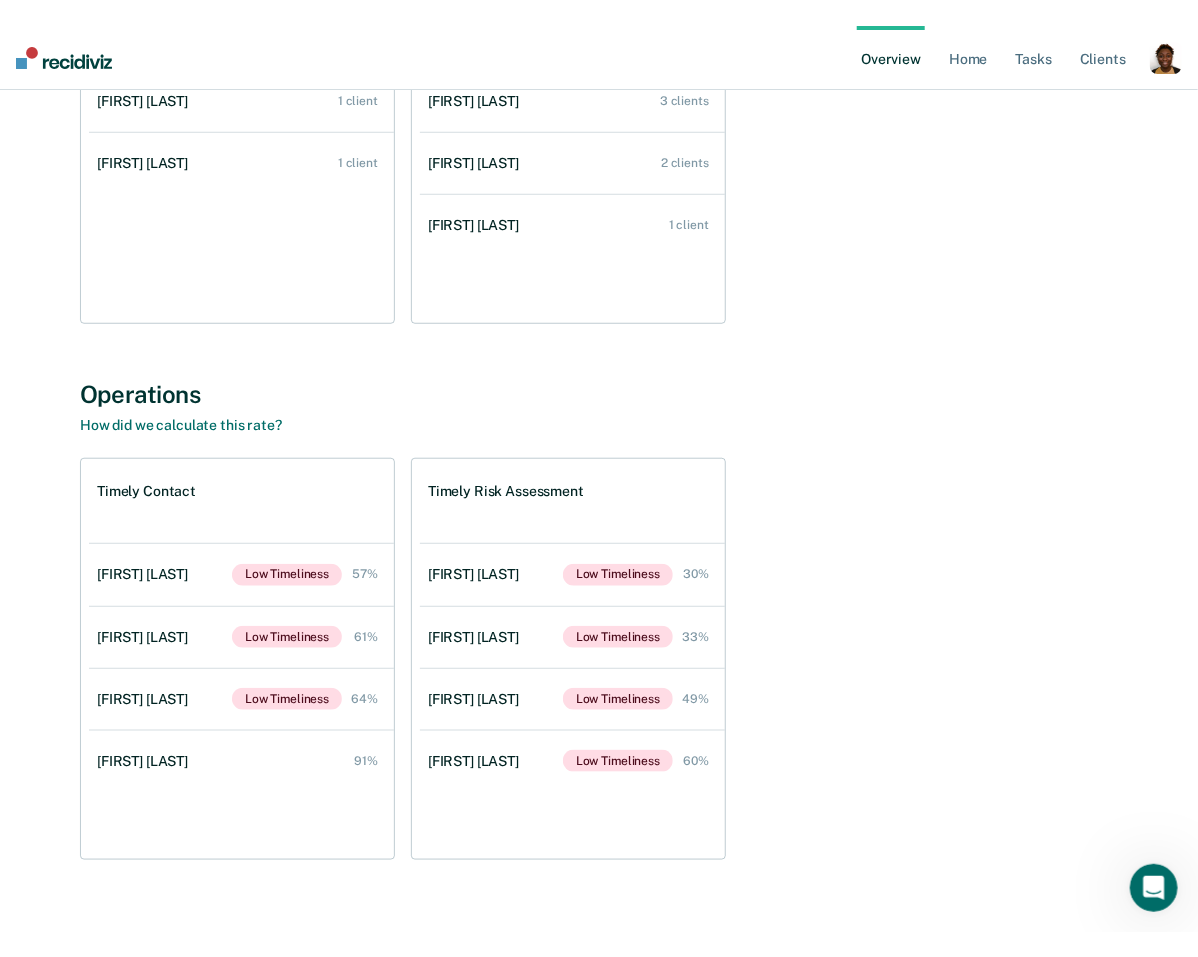 scroll, scrollTop: 413, scrollLeft: 0, axis: vertical 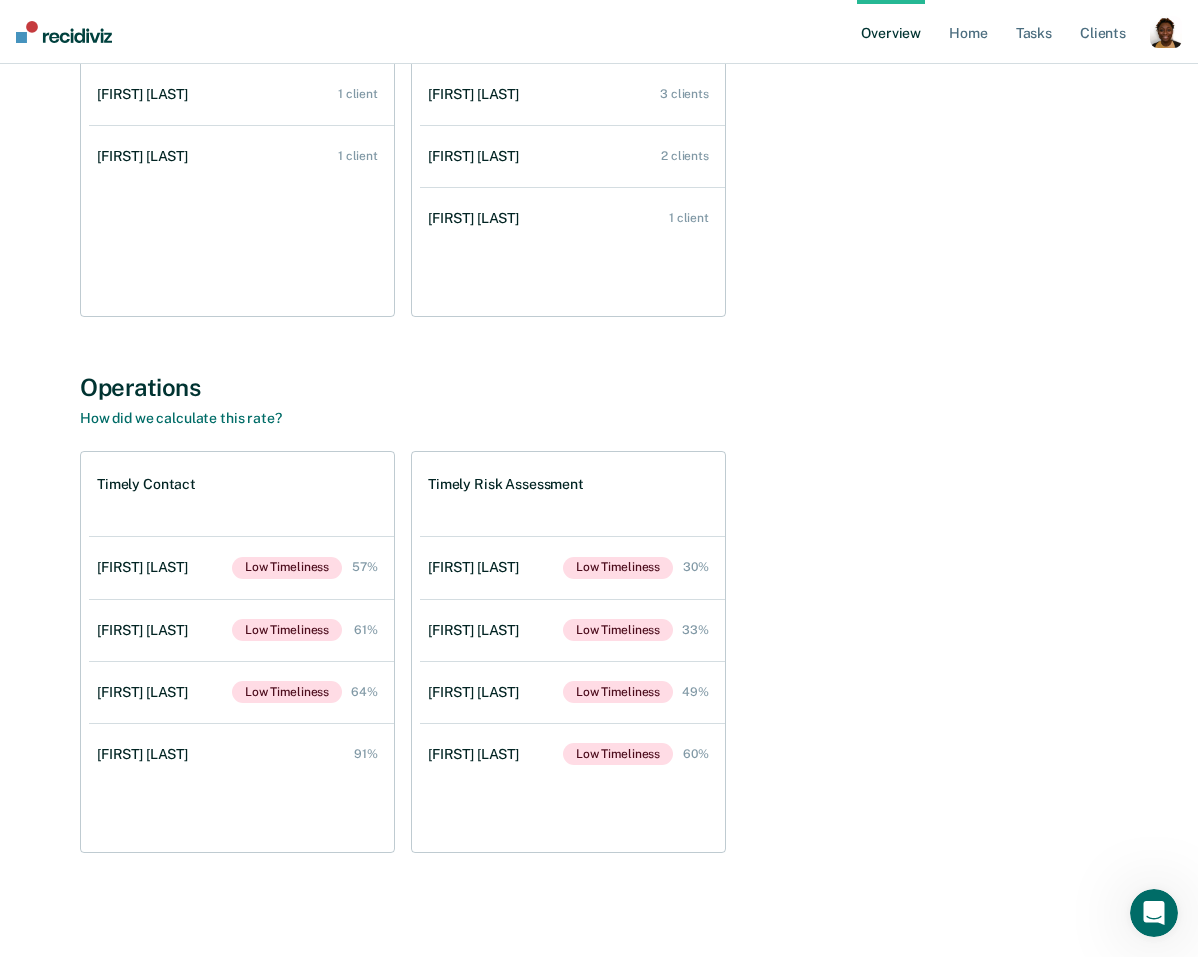 click at bounding box center (1166, 32) 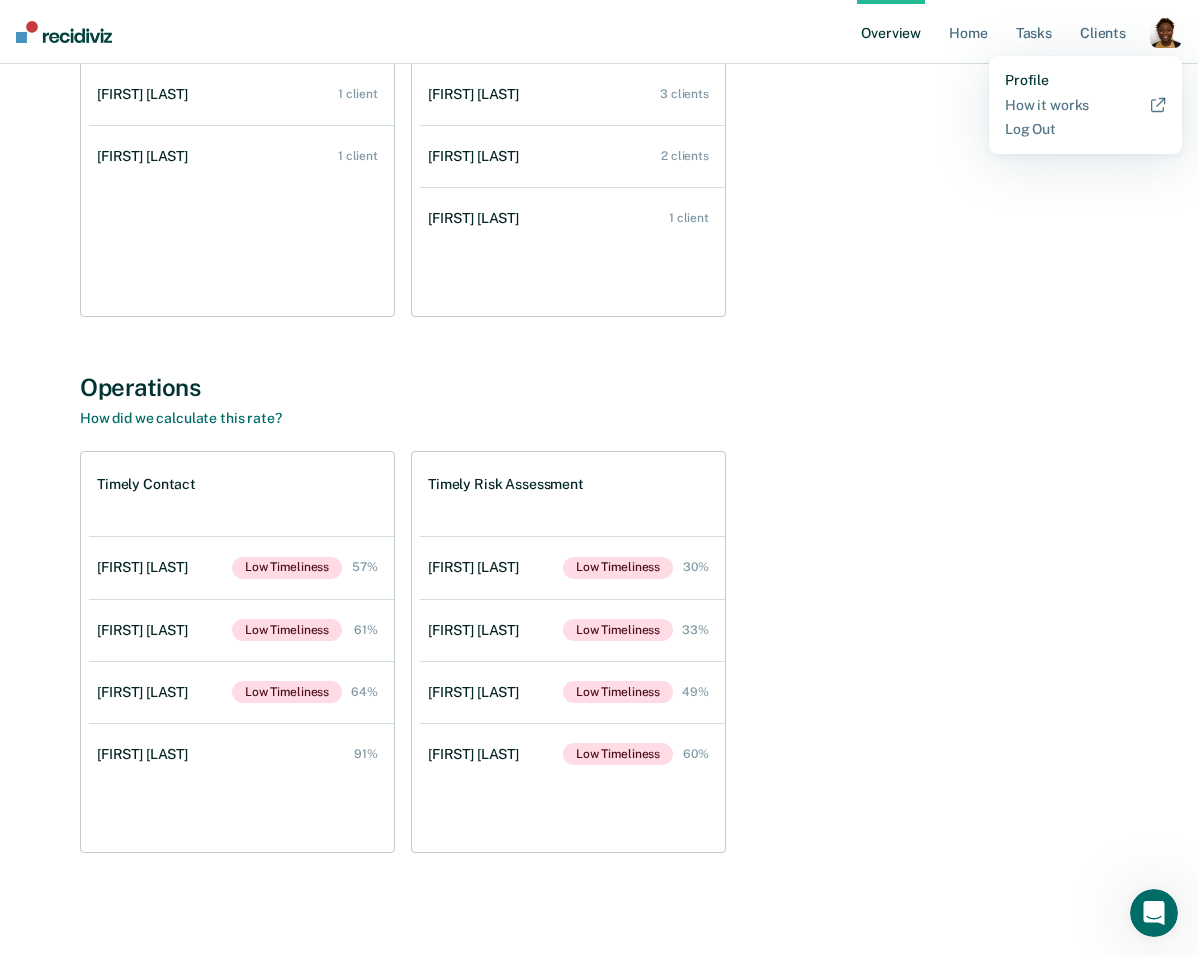 click on "Profile" at bounding box center [1085, 80] 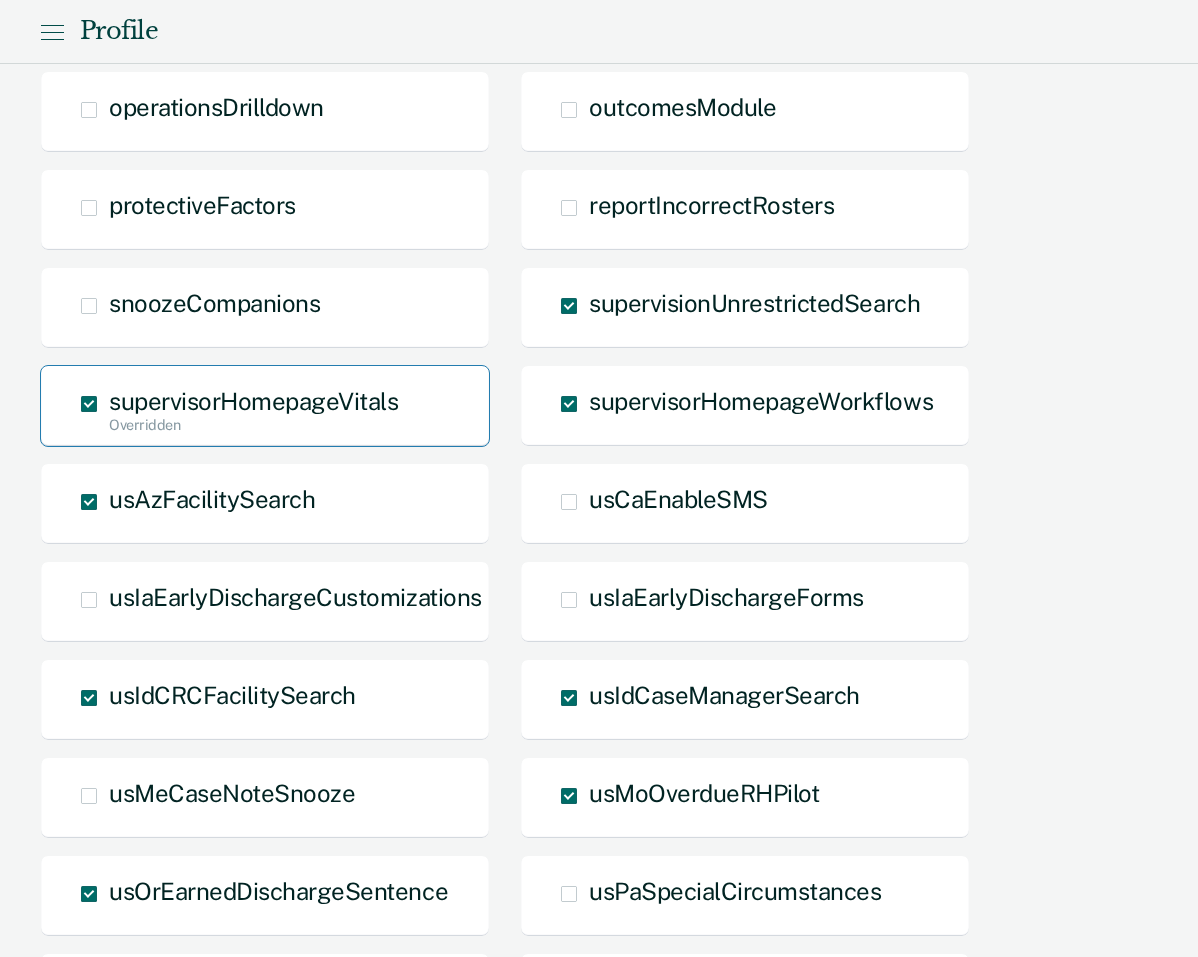 scroll, scrollTop: 1470, scrollLeft: 0, axis: vertical 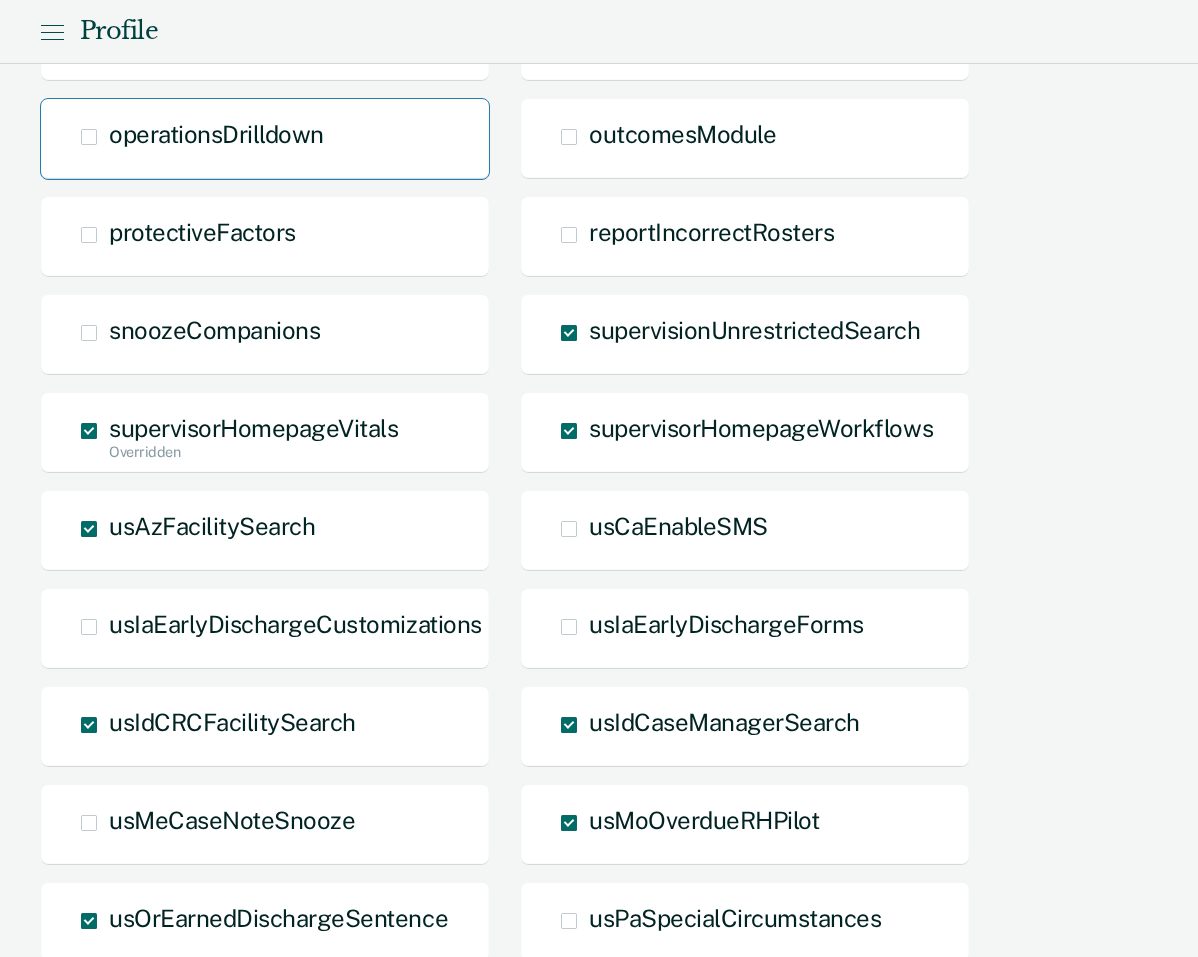 click on "operationsDrilldown" at bounding box center [216, 134] 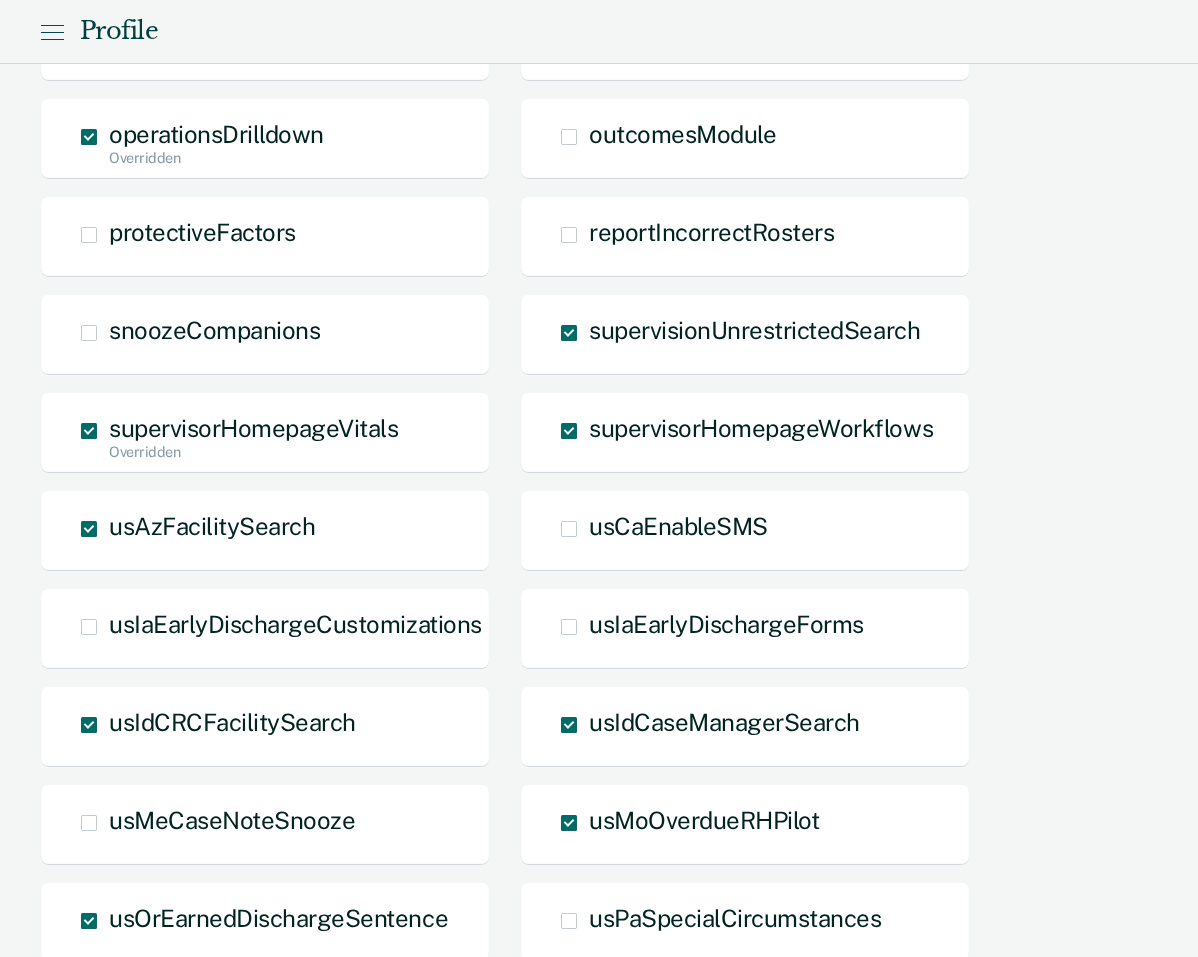 scroll, scrollTop: 2049, scrollLeft: 0, axis: vertical 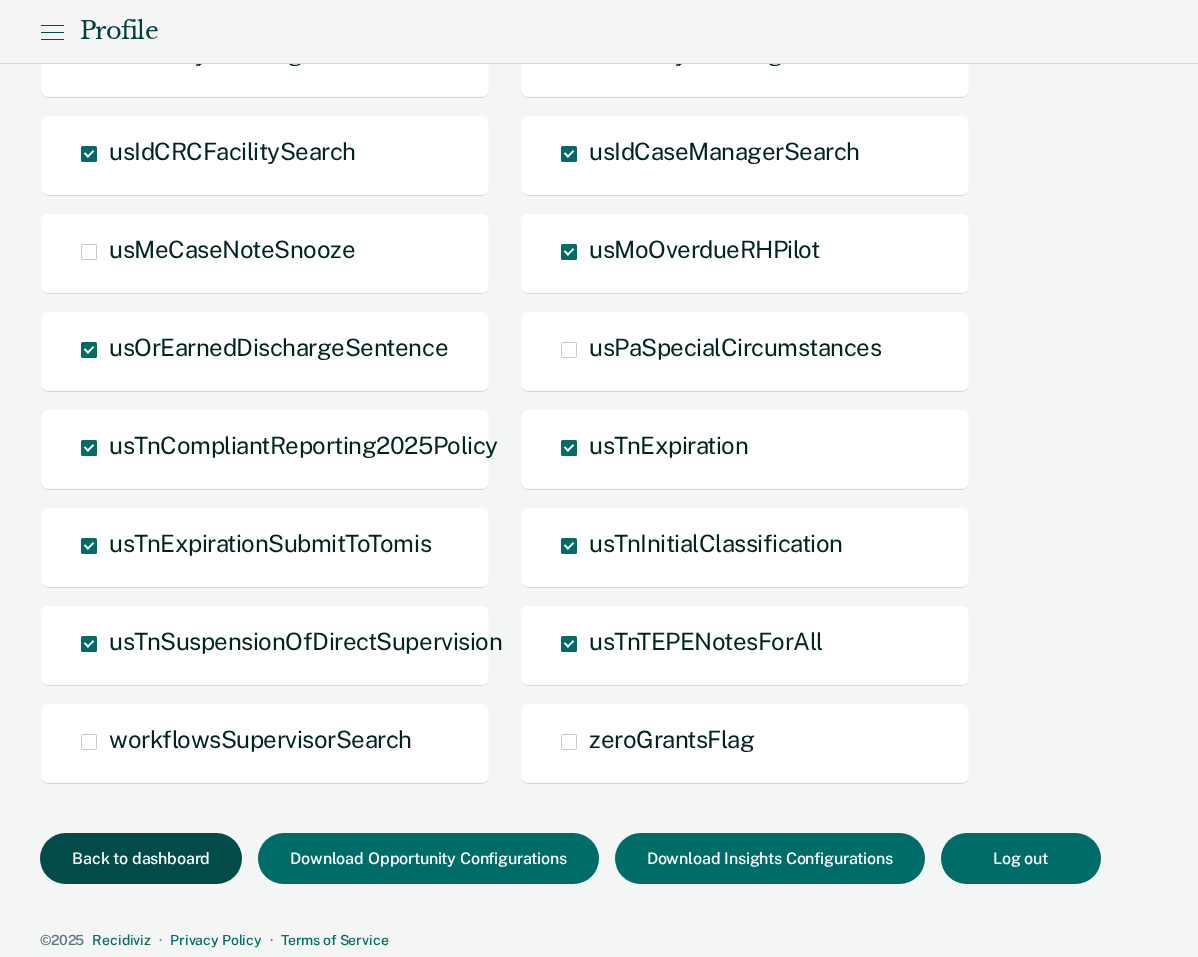 click on "Back to dashboard" at bounding box center [141, 858] 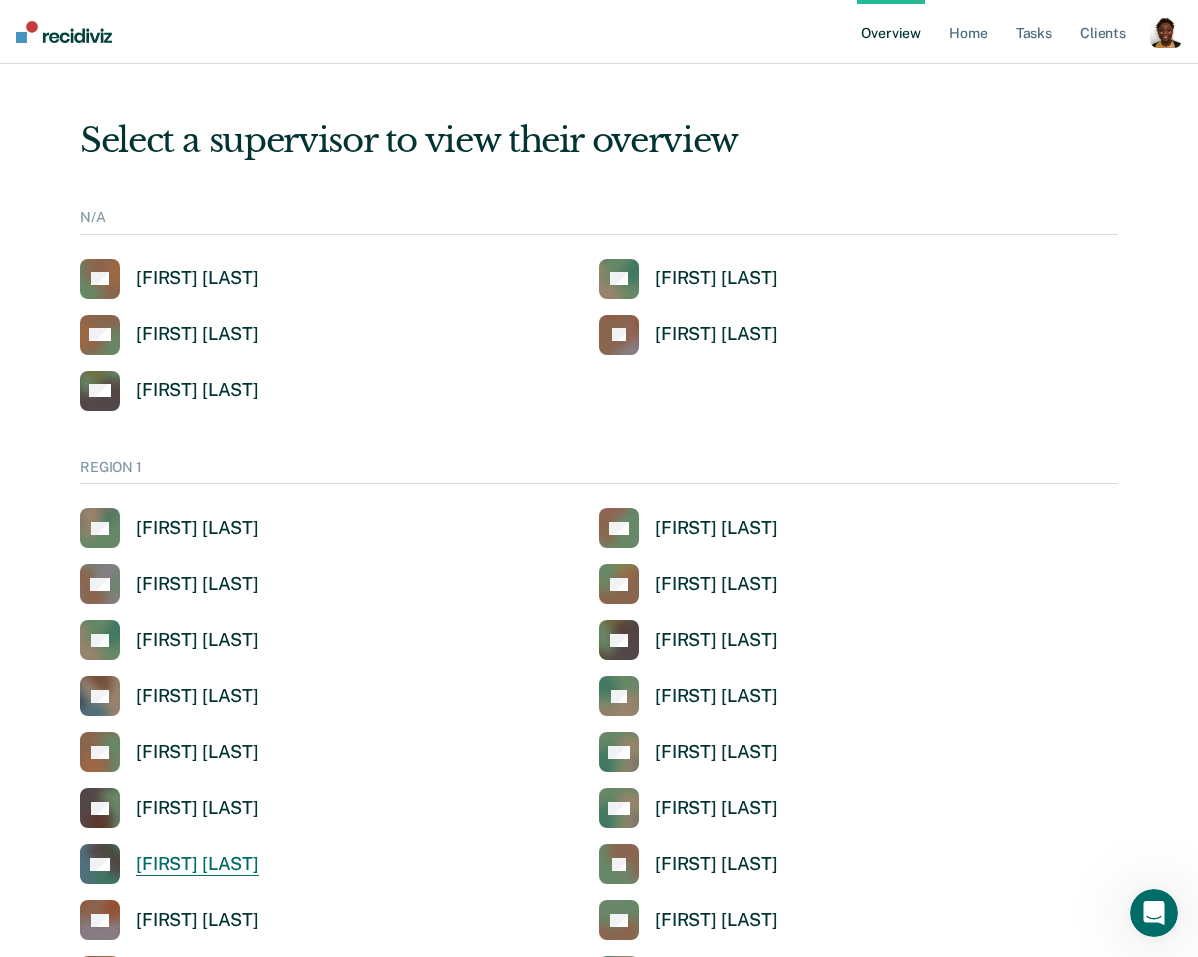 scroll, scrollTop: 0, scrollLeft: 0, axis: both 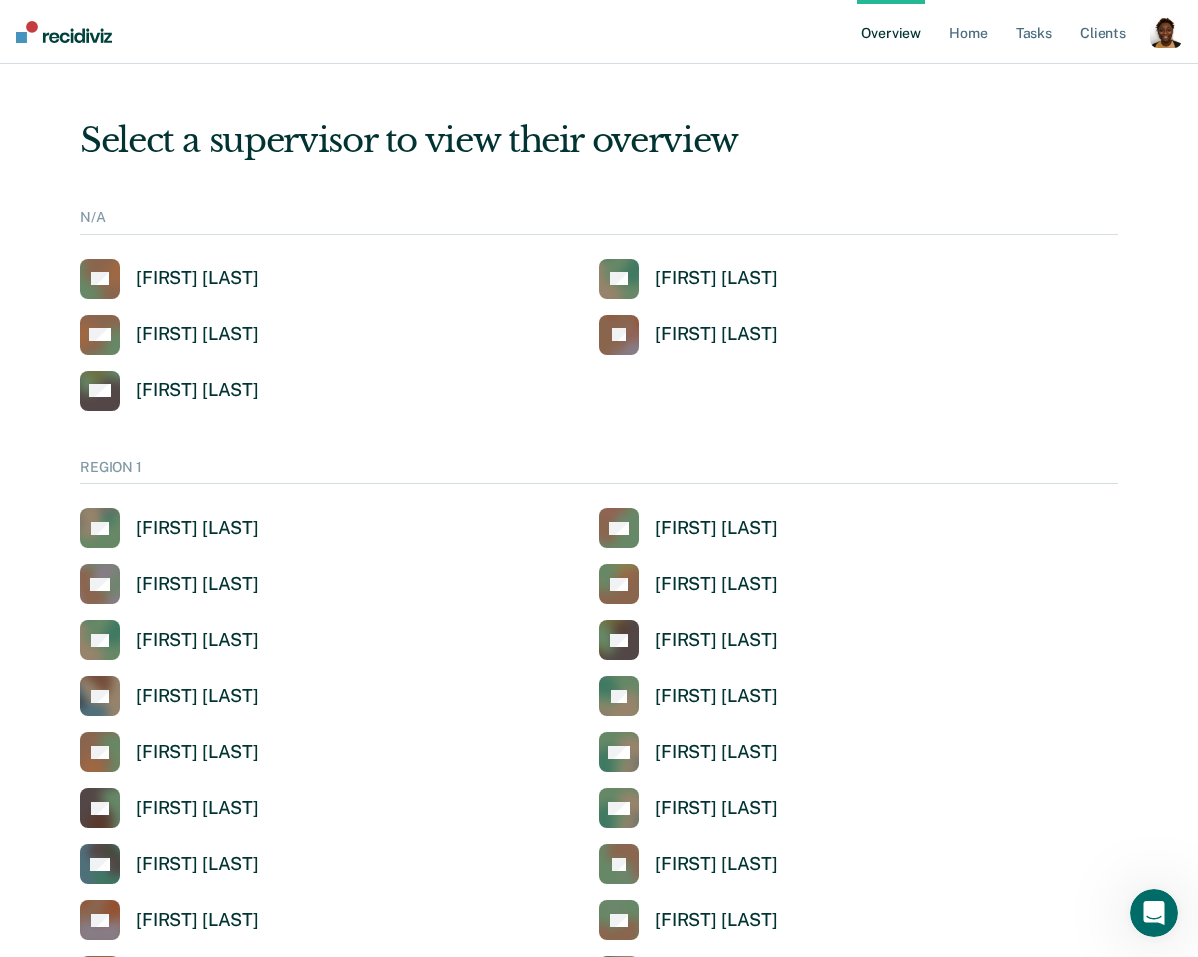 drag, startPoint x: 1166, startPoint y: 36, endPoint x: 1097, endPoint y: 98, distance: 92.76314 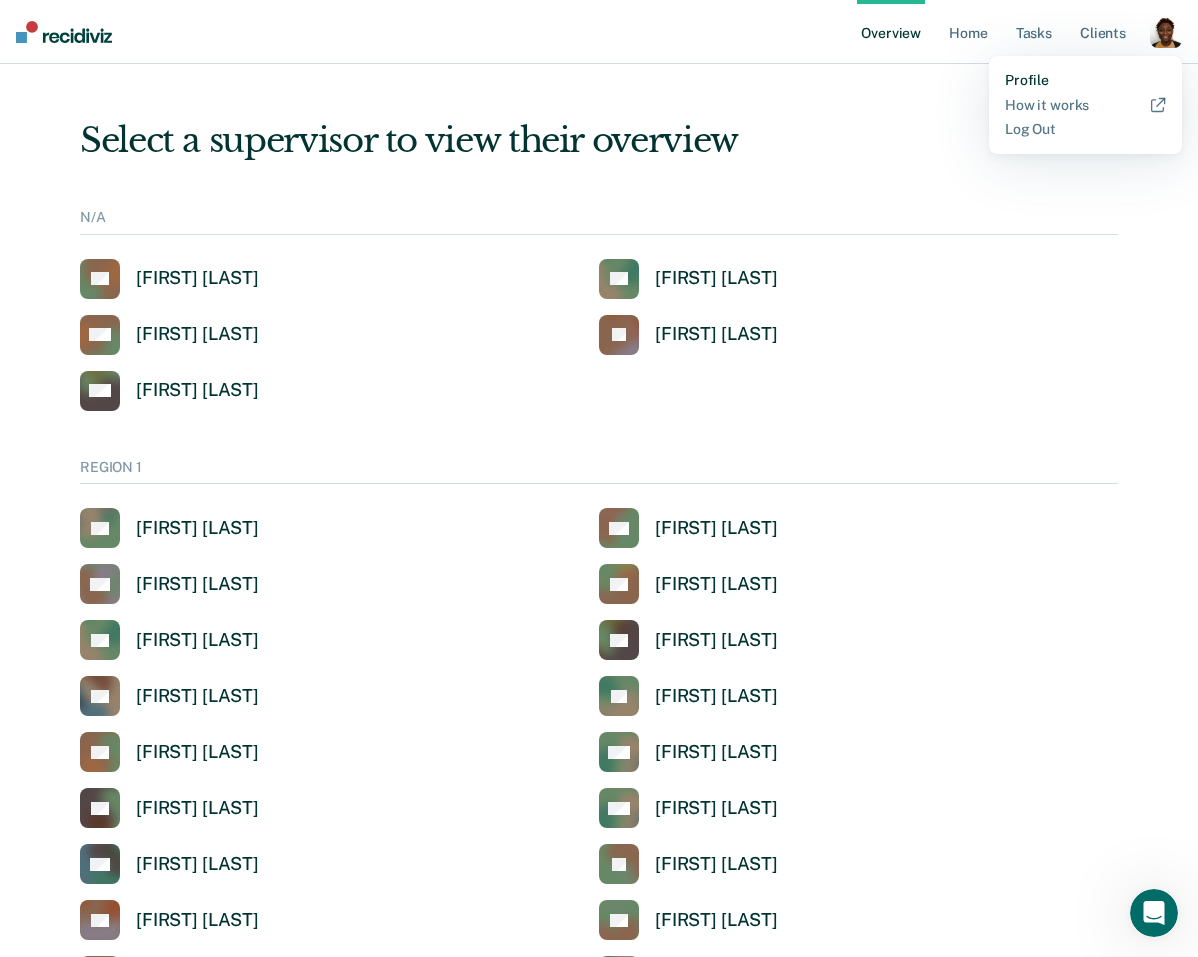 click on "Profile" at bounding box center [1085, 80] 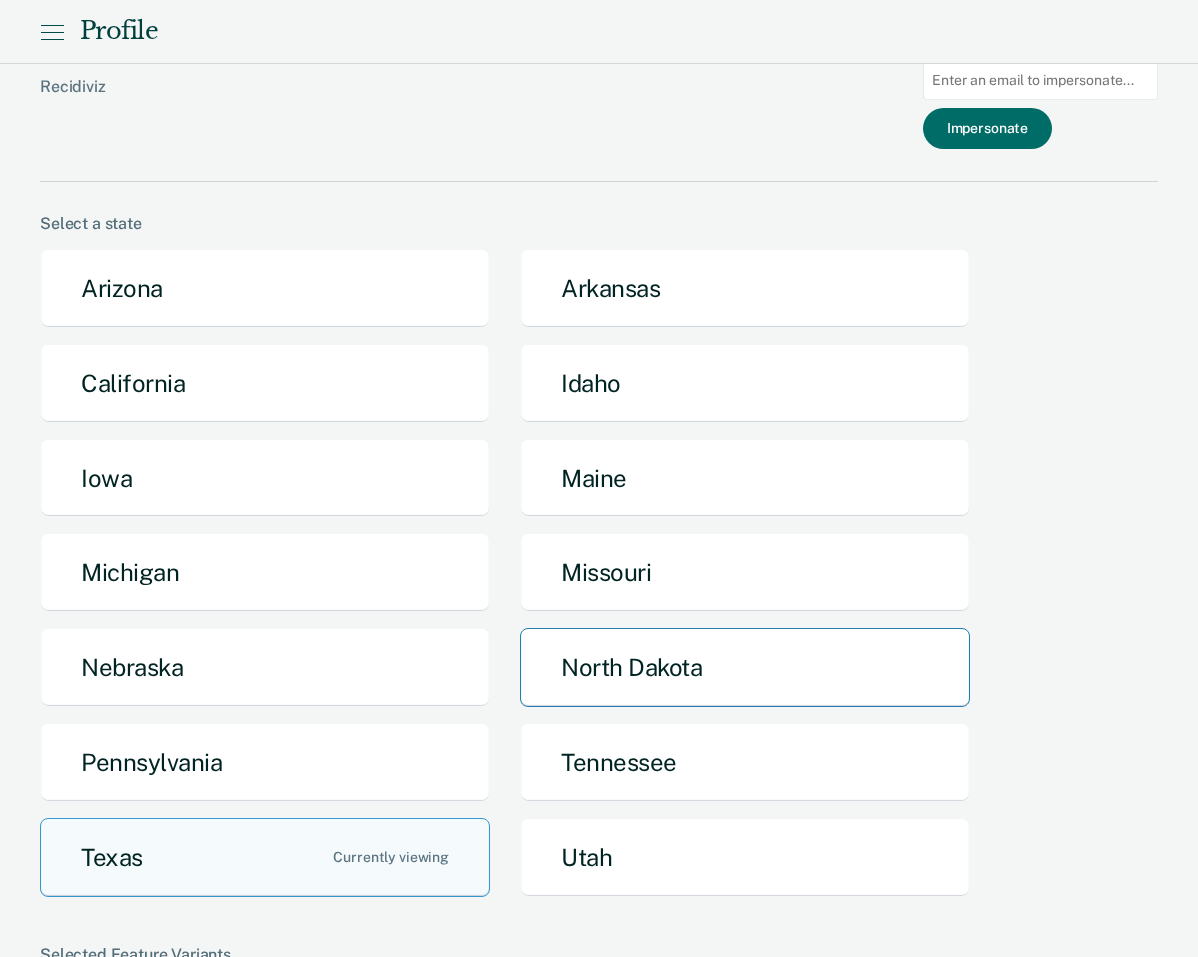 click on "North Dakota" at bounding box center (745, 667) 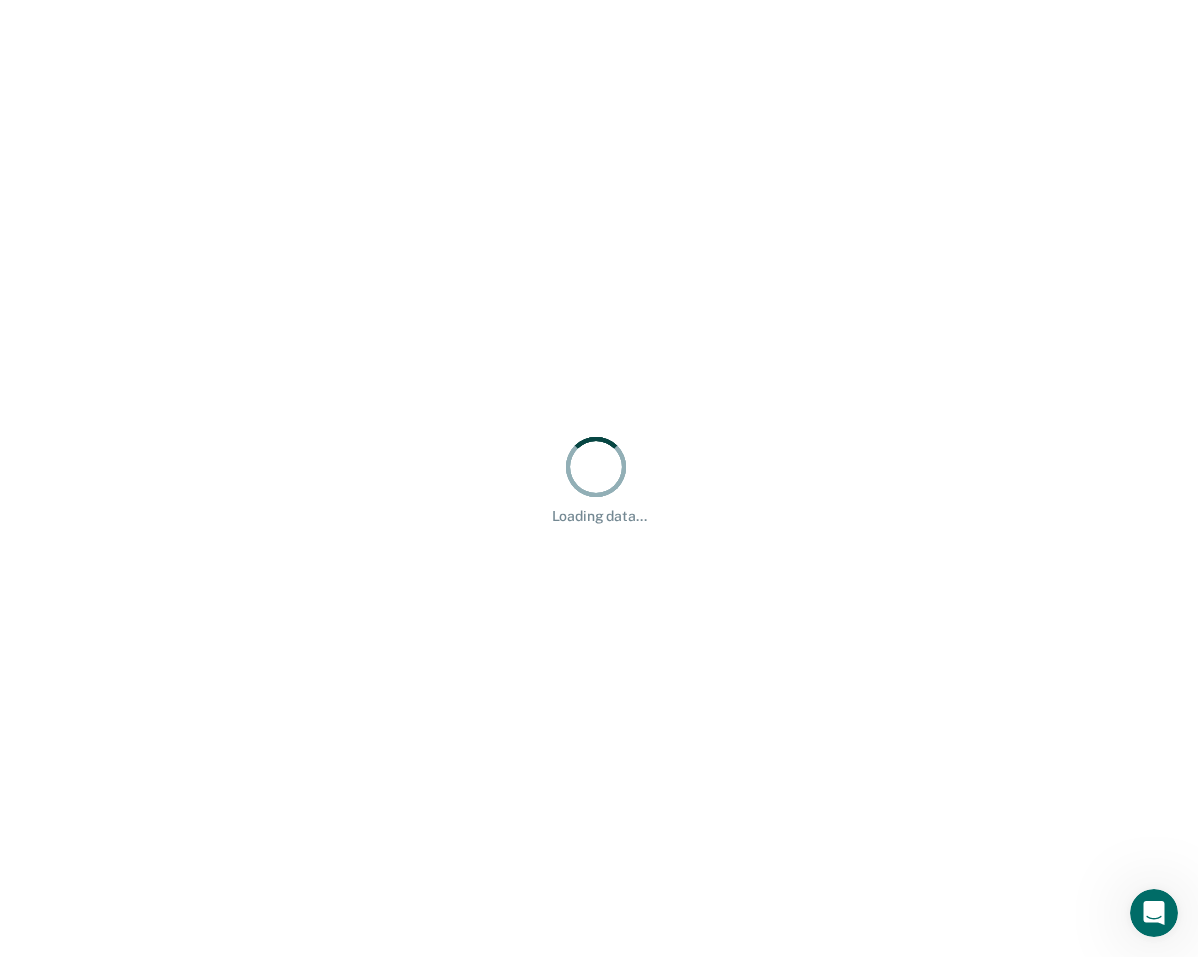 scroll, scrollTop: 0, scrollLeft: 0, axis: both 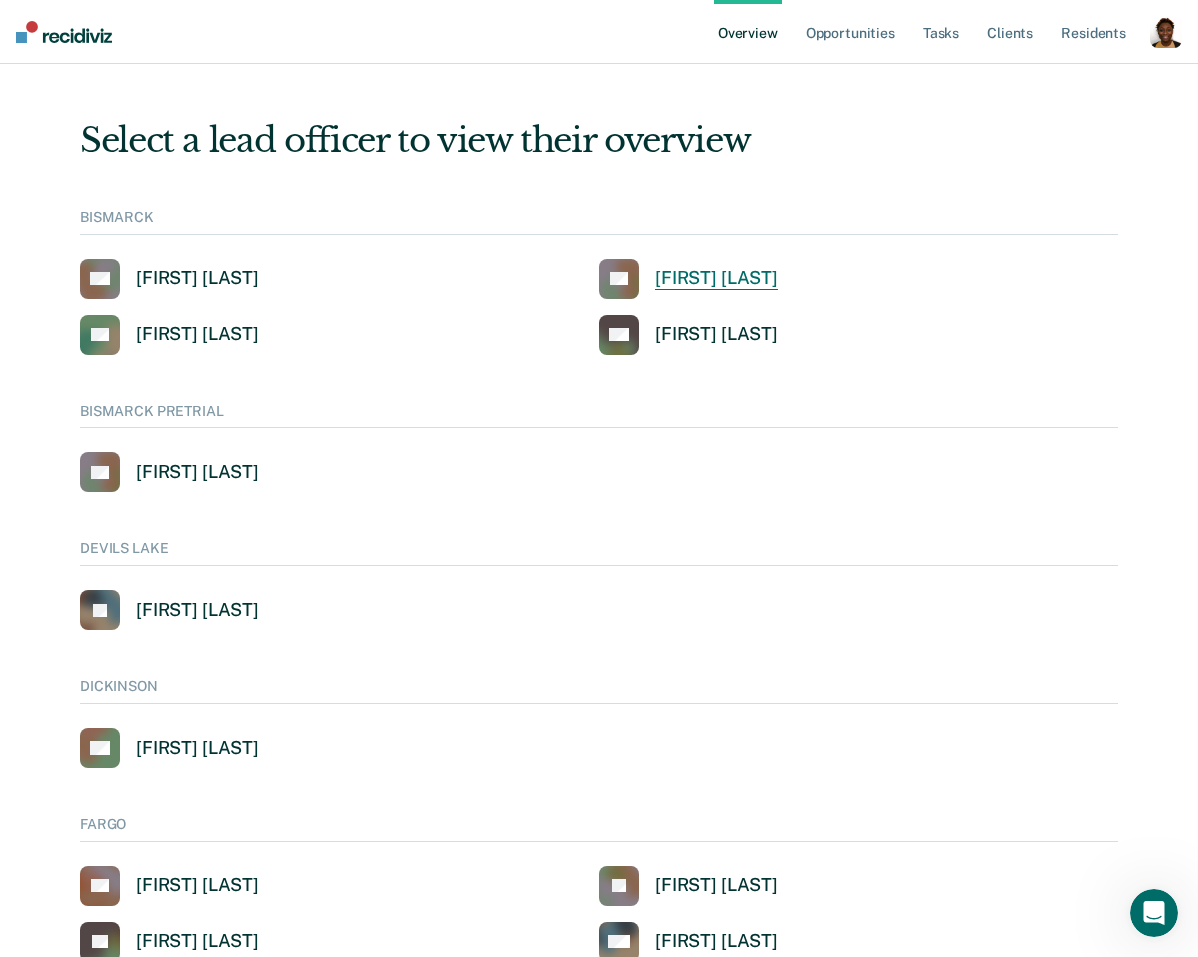 click on "[FIRST] [LAST]" at bounding box center (716, 278) 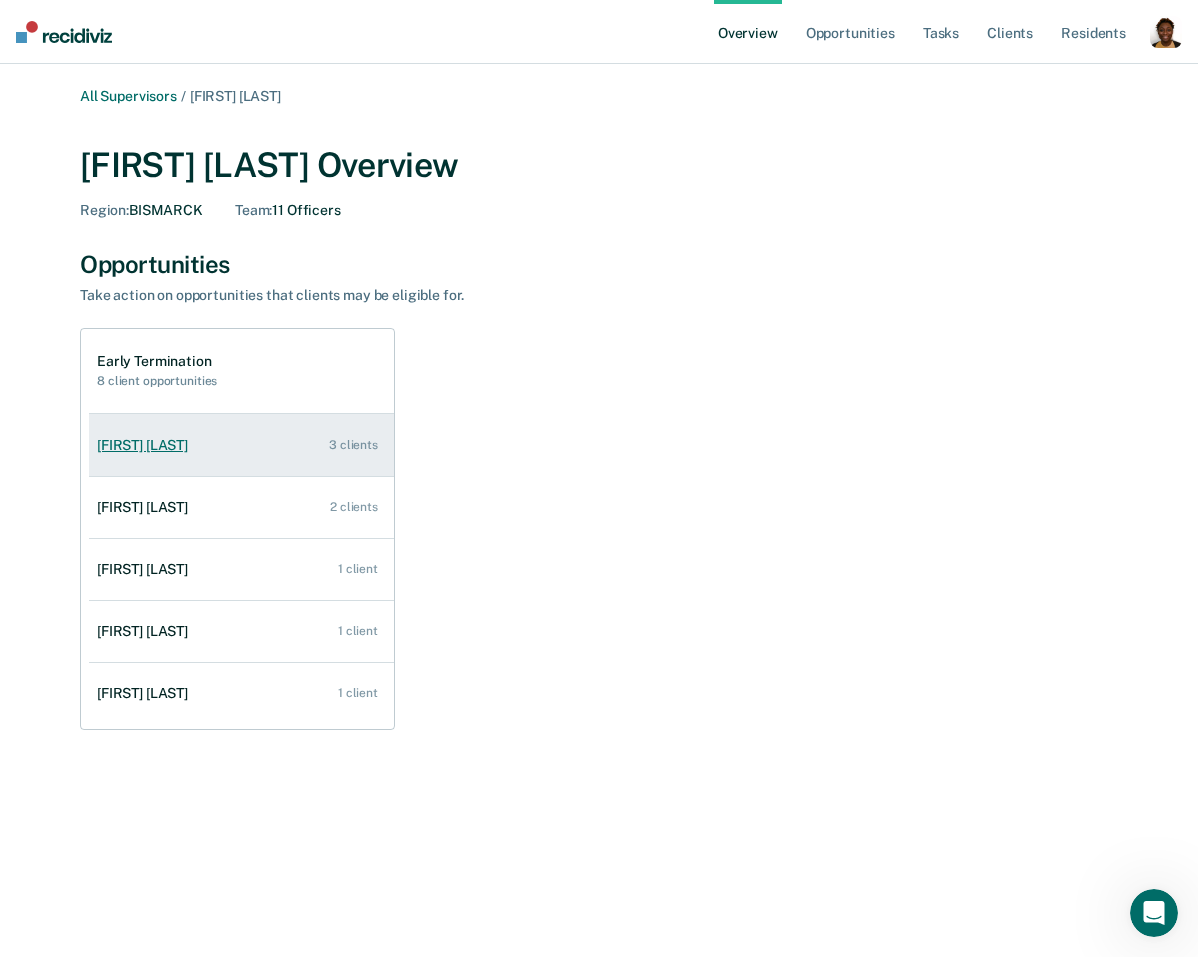 click on "[FIRST] [LAST]" at bounding box center (146, 445) 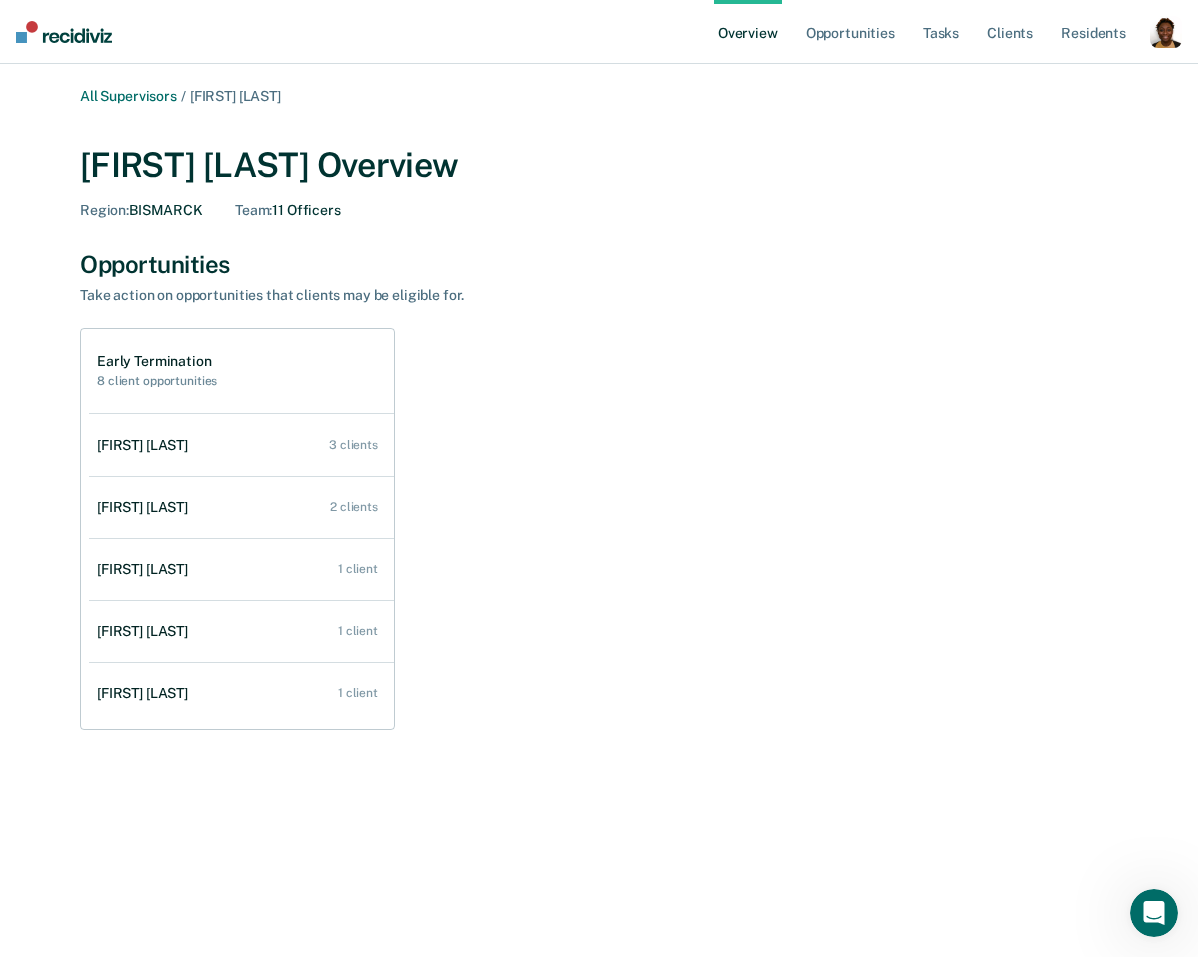 click at bounding box center (1166, 32) 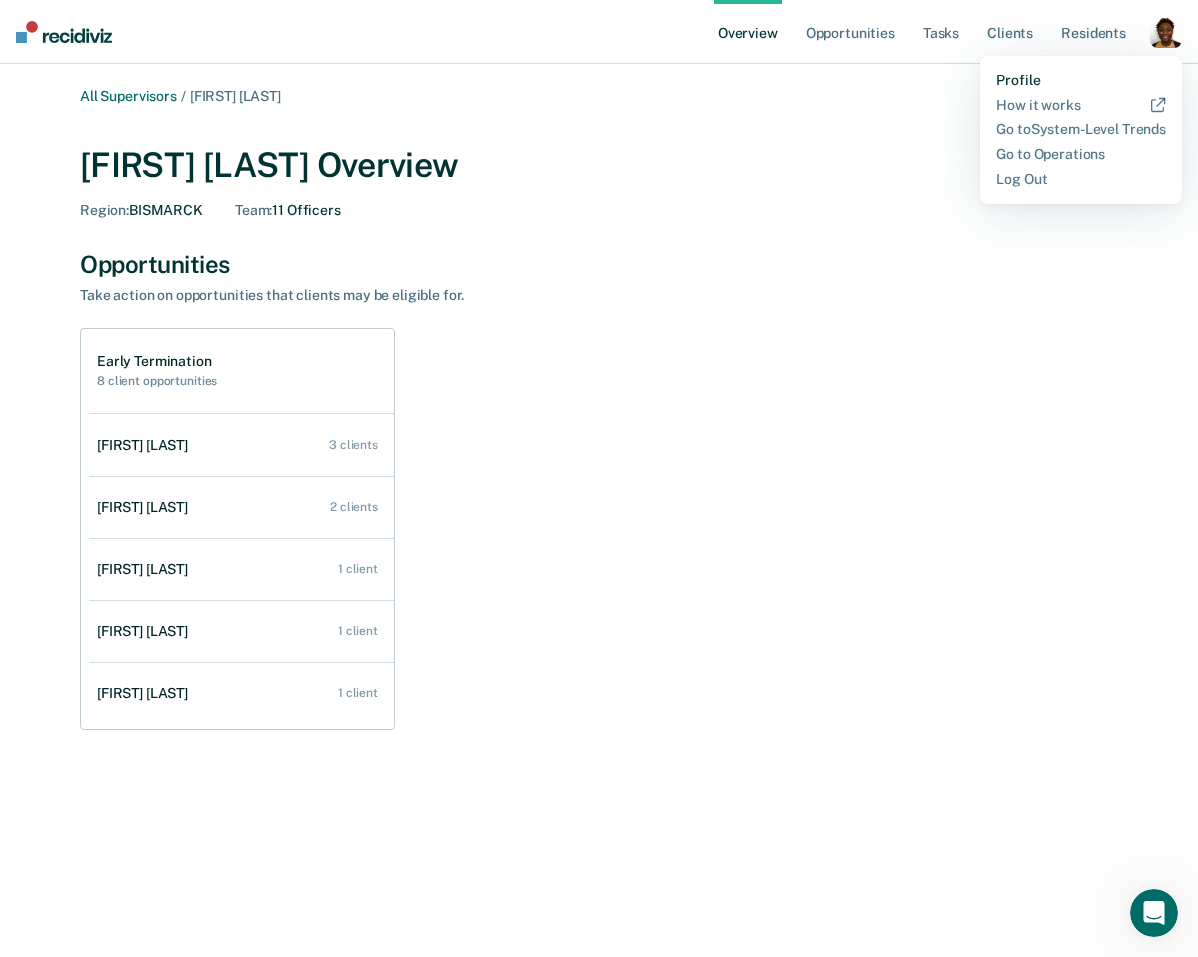 click on "Profile" at bounding box center [1081, 80] 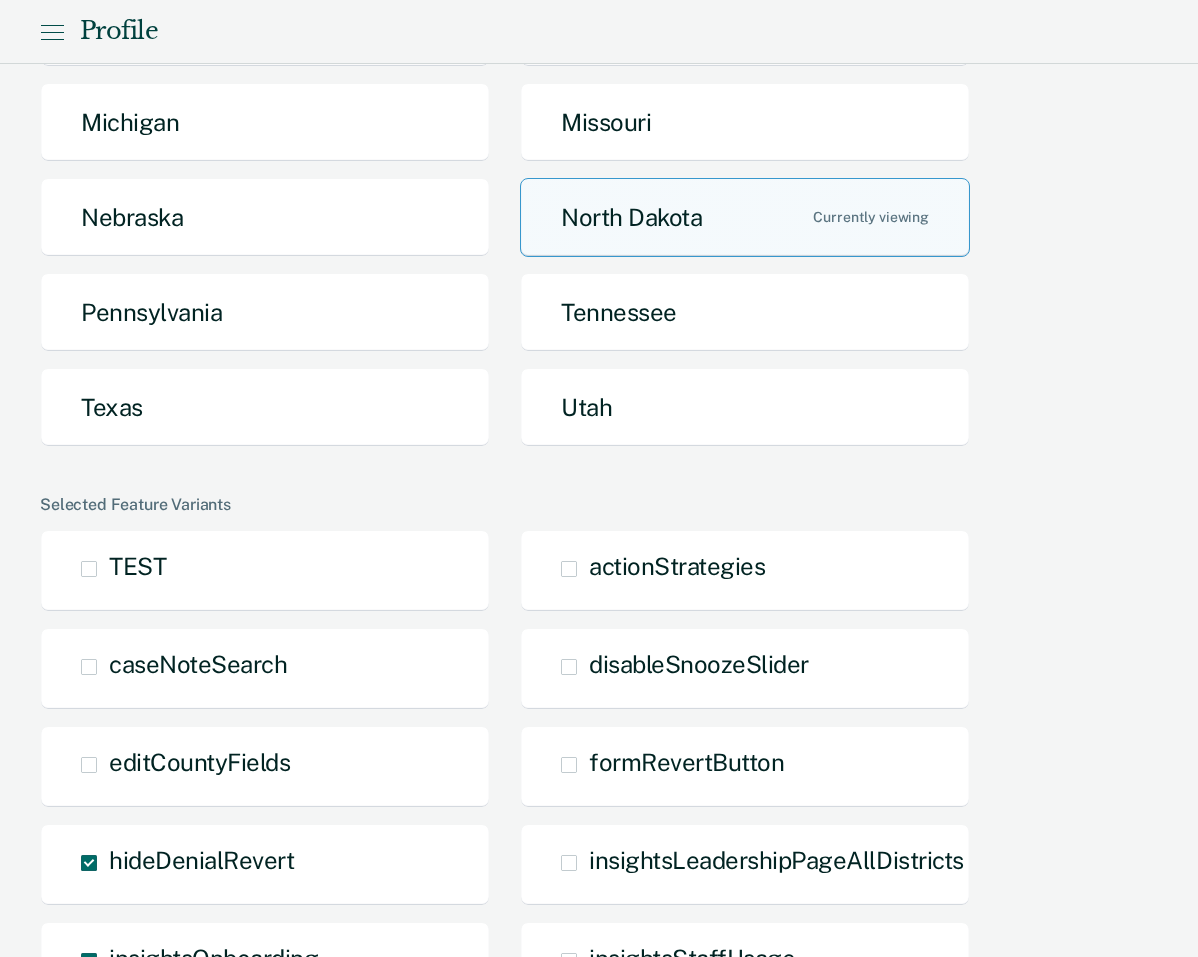 scroll, scrollTop: 1176, scrollLeft: 0, axis: vertical 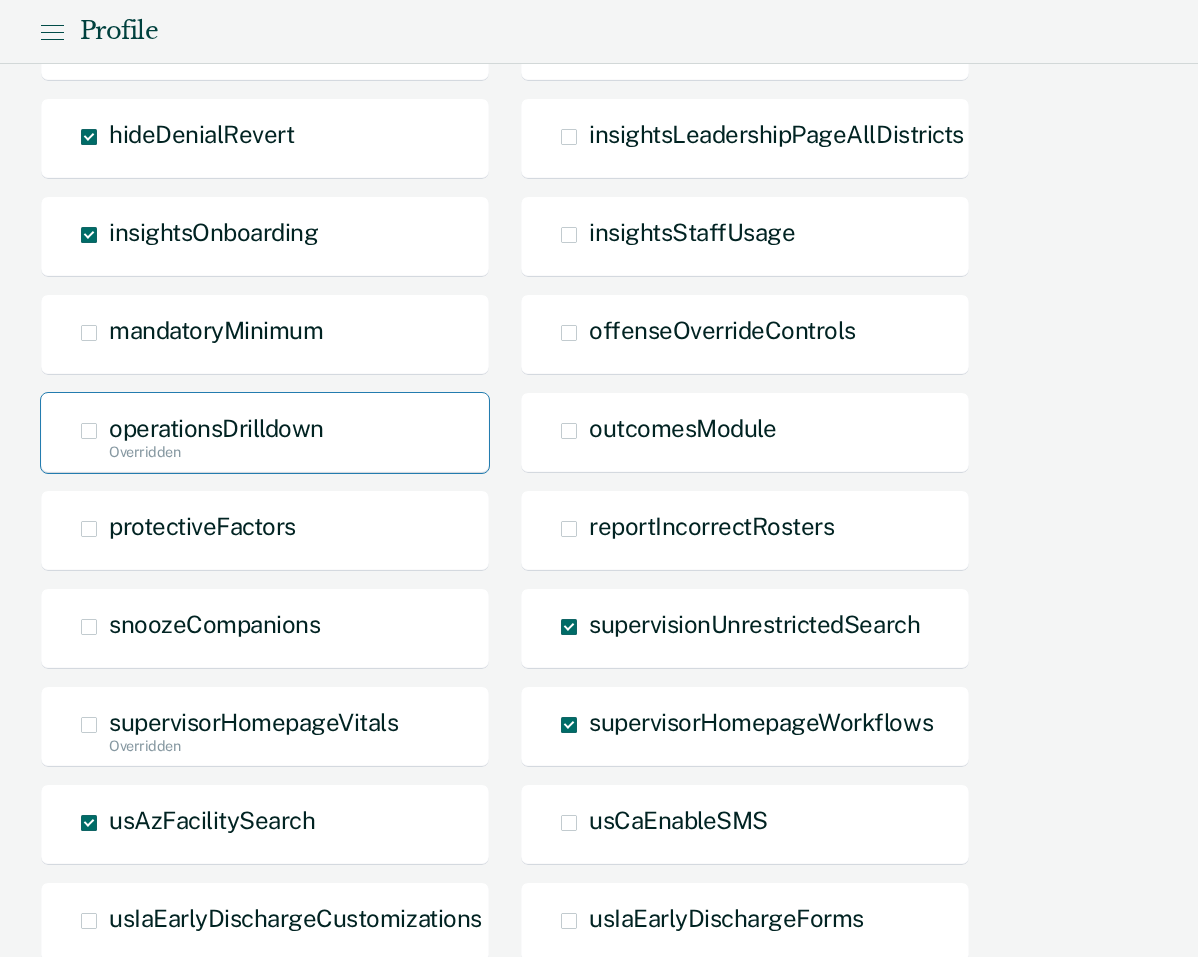 click on "operationsDrilldown Overridden" at bounding box center (216, 428) 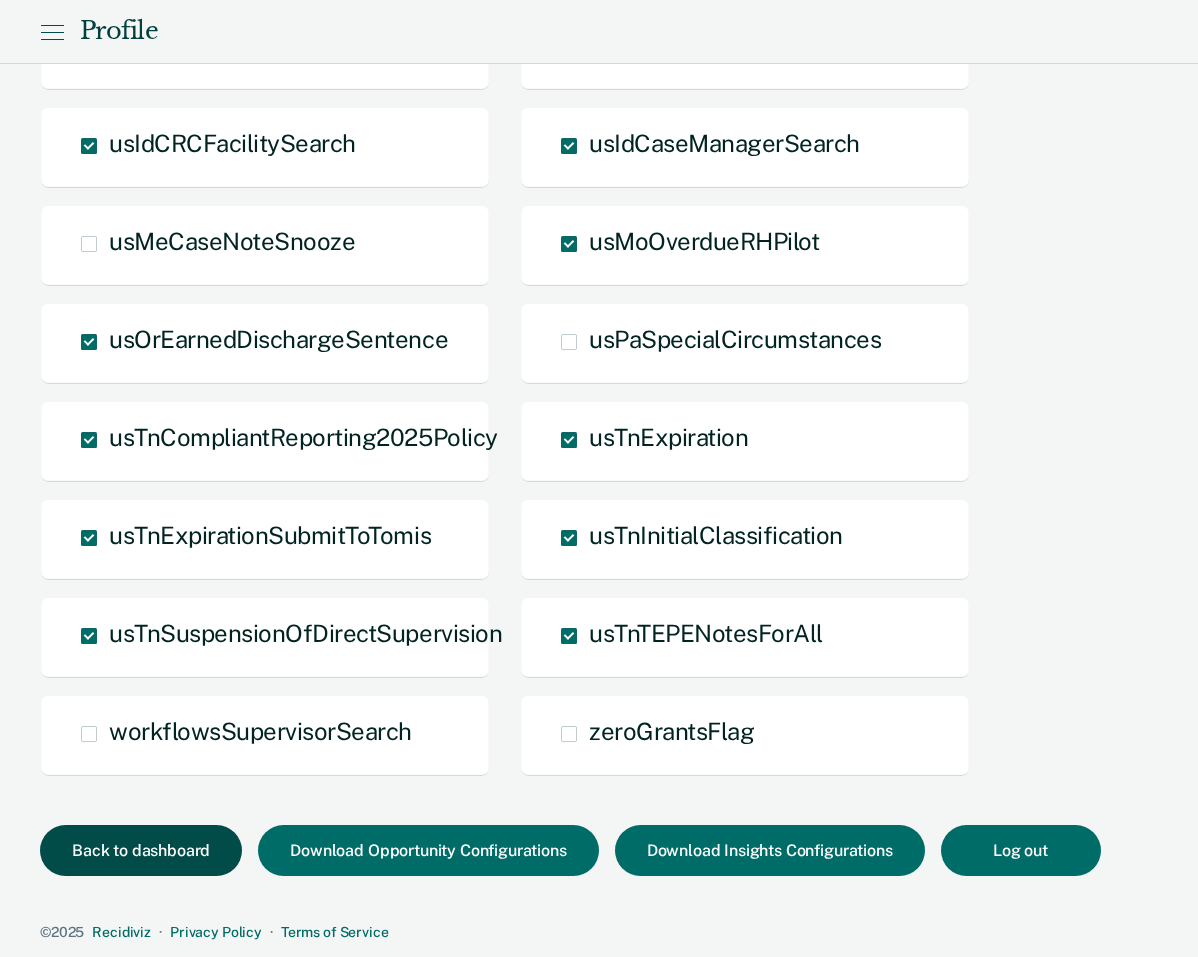click on "Back to dashboard" at bounding box center [141, 850] 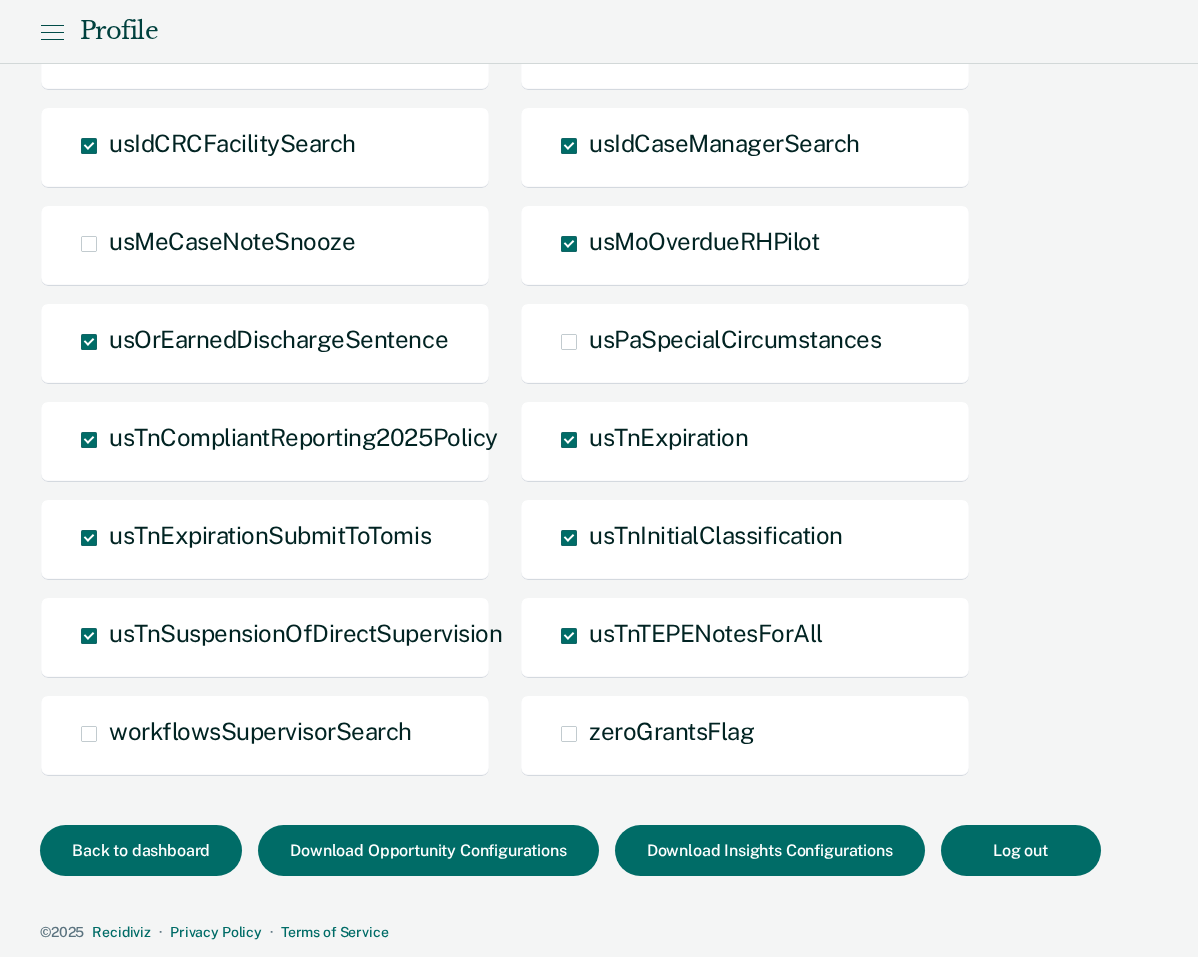 scroll, scrollTop: 2, scrollLeft: 0, axis: vertical 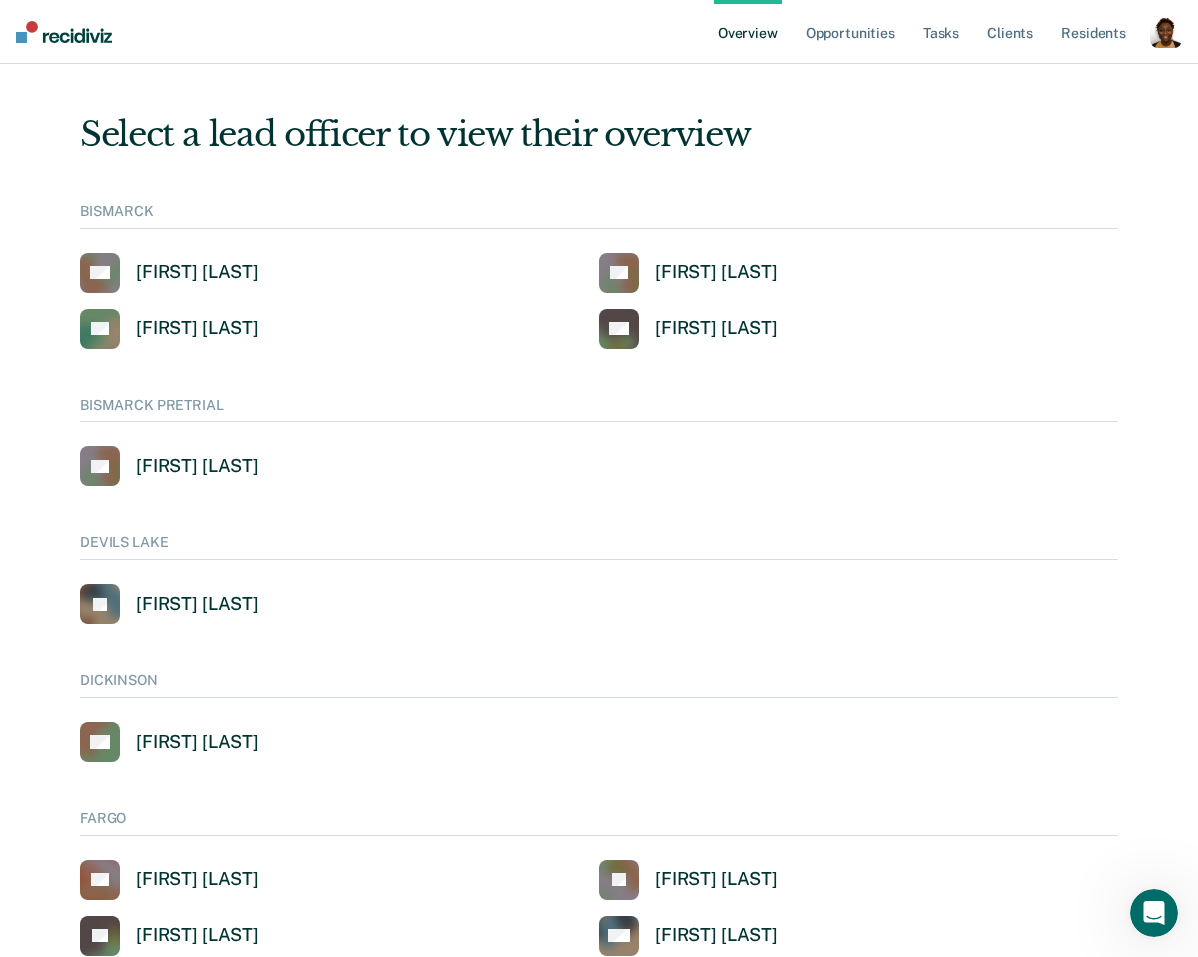 click at bounding box center (1166, 32) 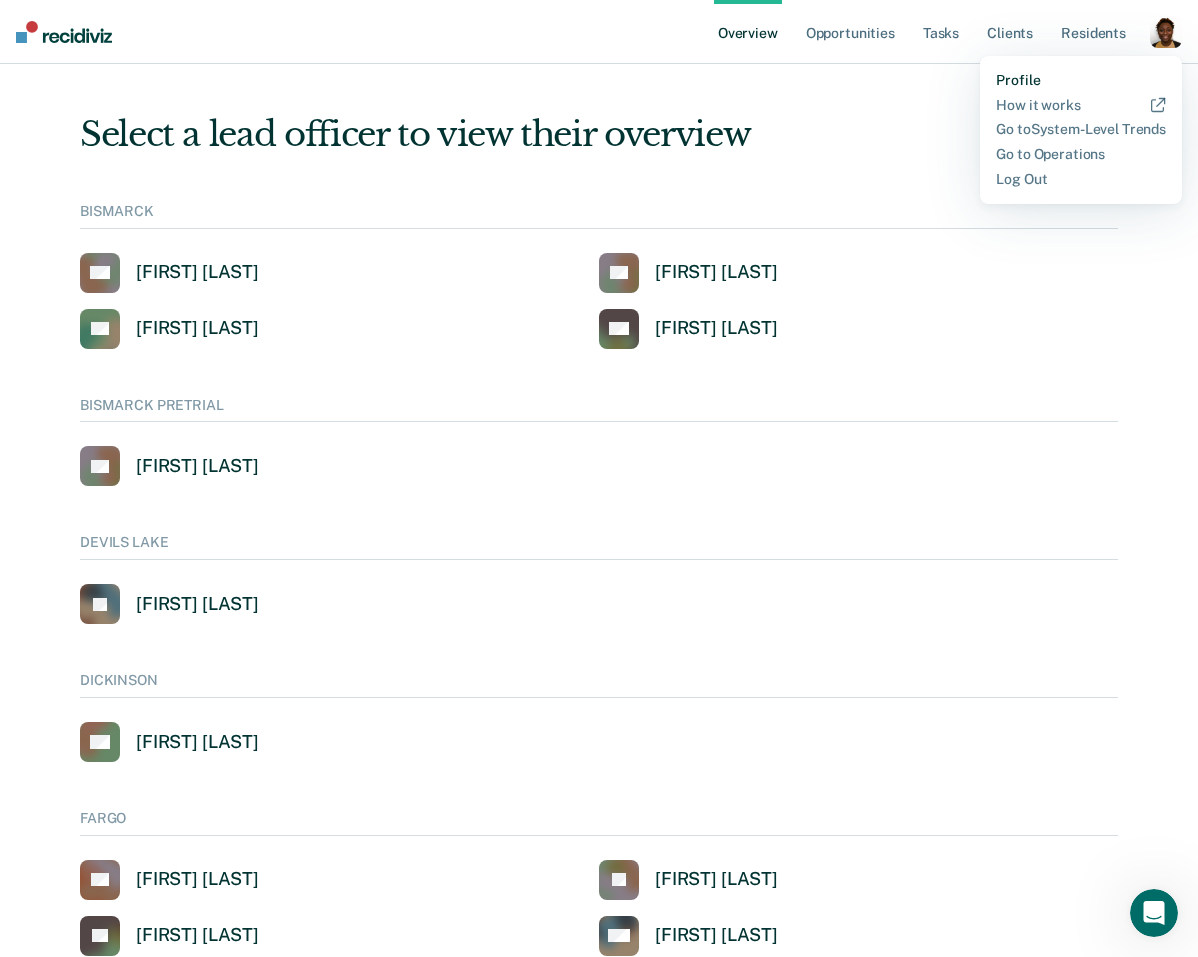 click on "Profile" at bounding box center (1081, 80) 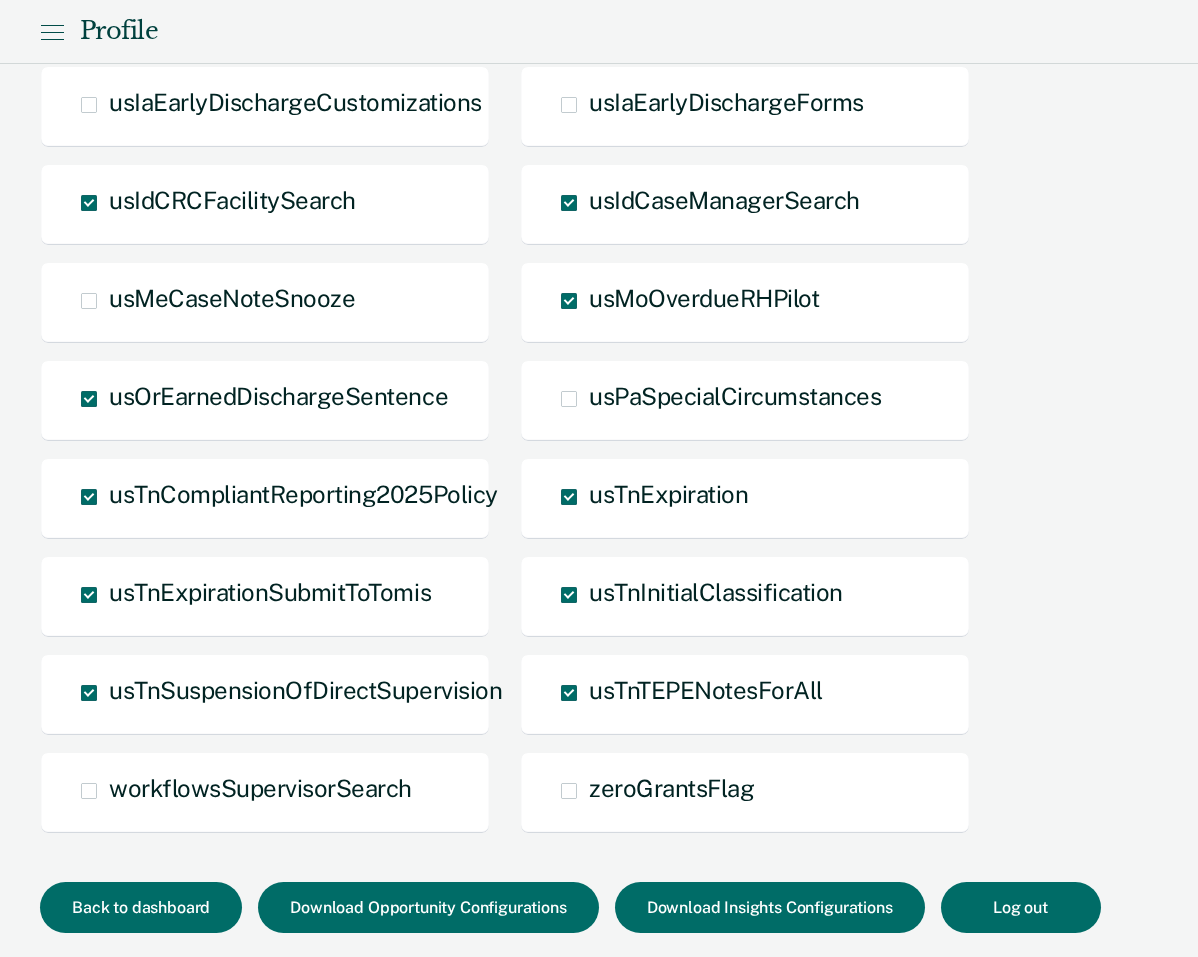 scroll, scrollTop: 2049, scrollLeft: 0, axis: vertical 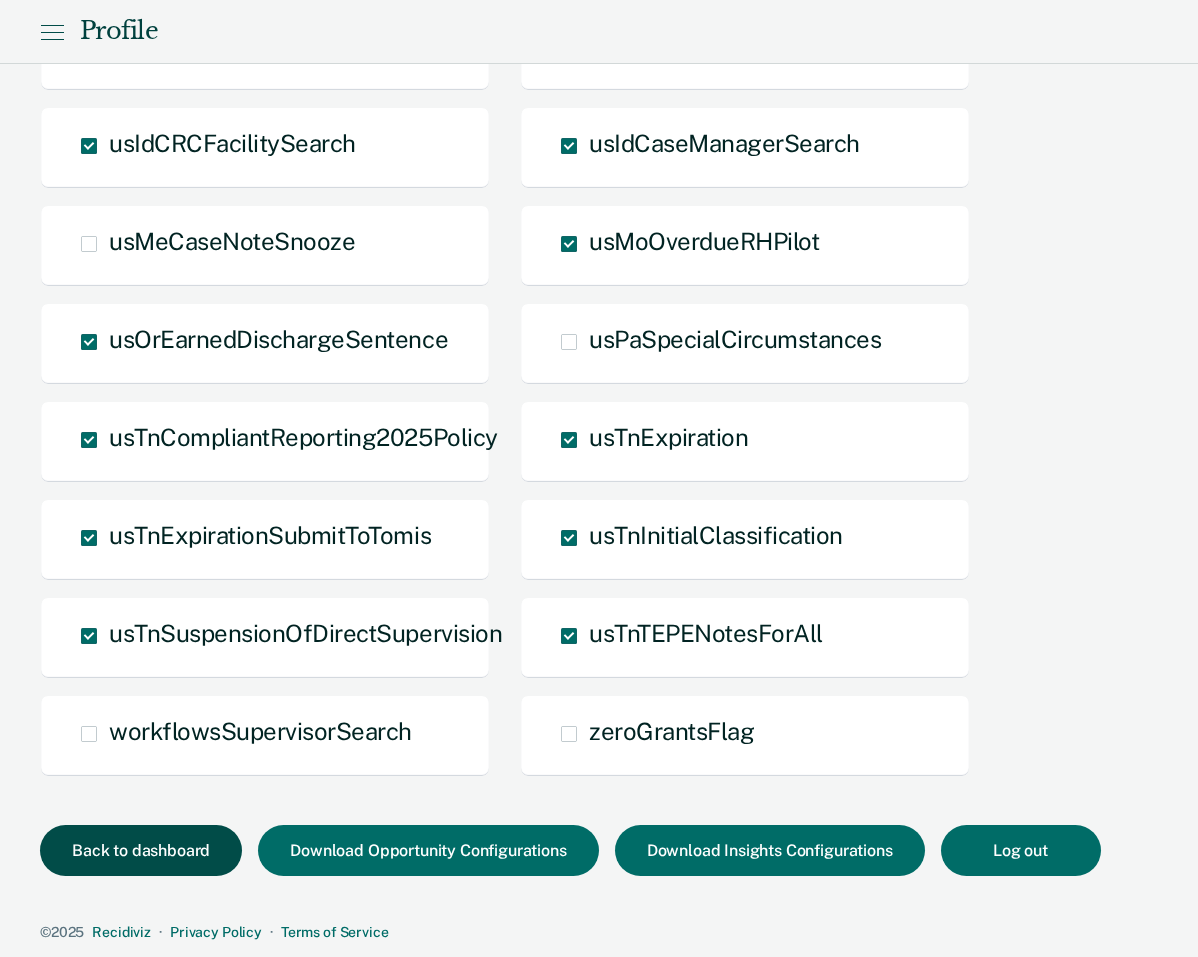 click on "Back to dashboard" at bounding box center (141, 850) 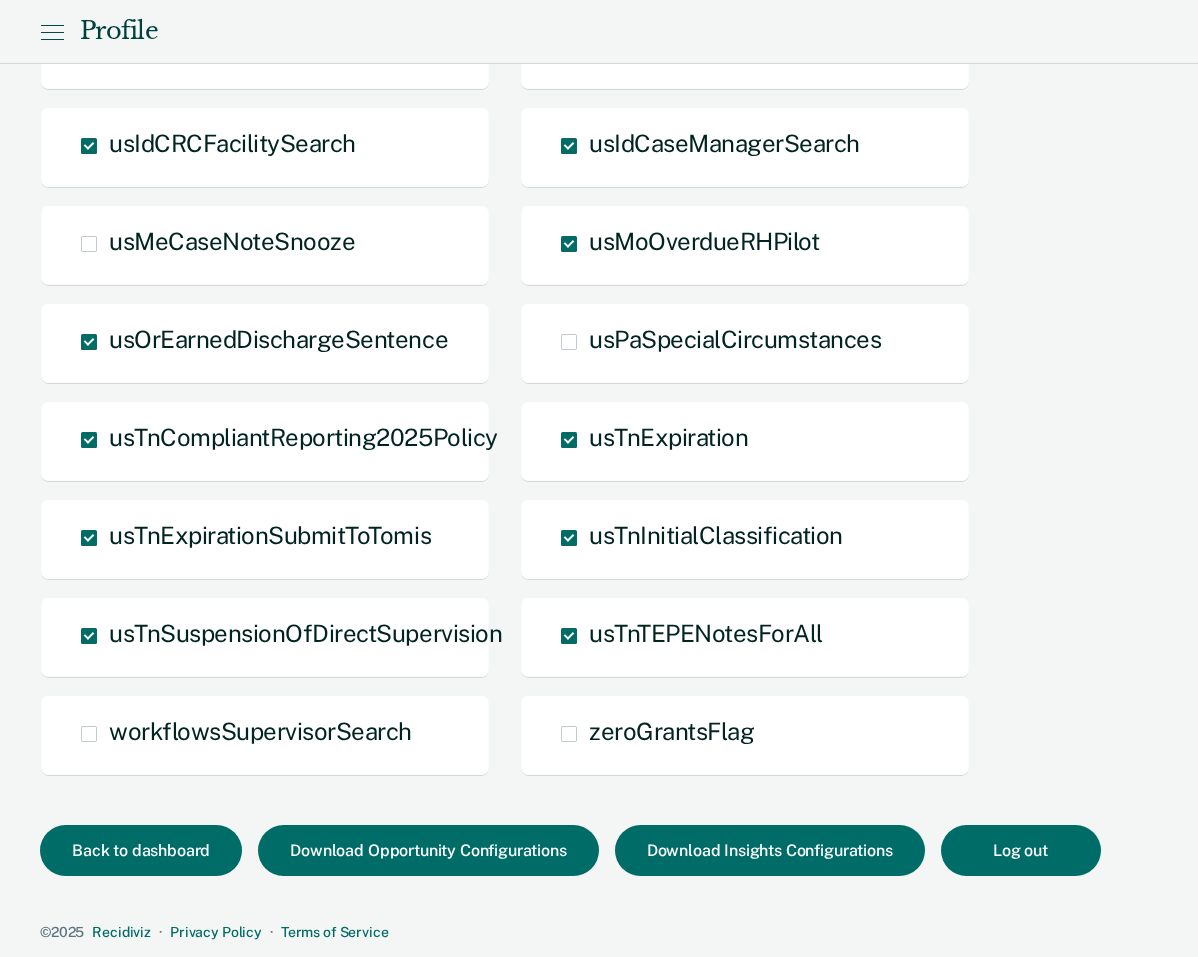scroll, scrollTop: 0, scrollLeft: 0, axis: both 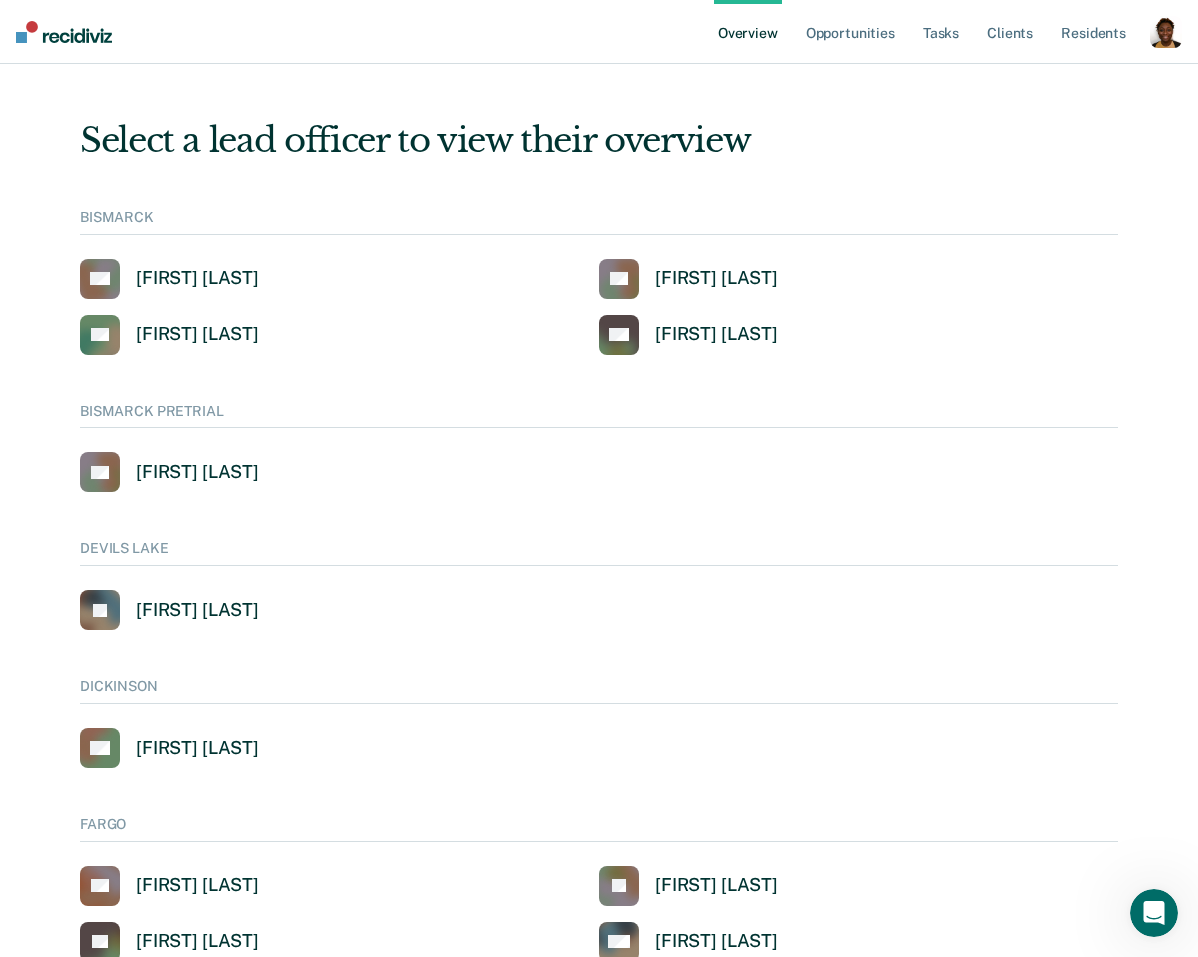 click on "Select a lead officer to view their overview BISMARCK AA CS DF KH BISMARCKPRETRIAL CS DEVILS LAKE JE DICKINSON AG FARGO DS JB JG MH TG GRAND FORKS CT JK KD GRAND FORKSPRETRIAL WP JAMESTOWN CK MINOT SK WILLISTON DN Unknown AA SH" at bounding box center (599, 994) 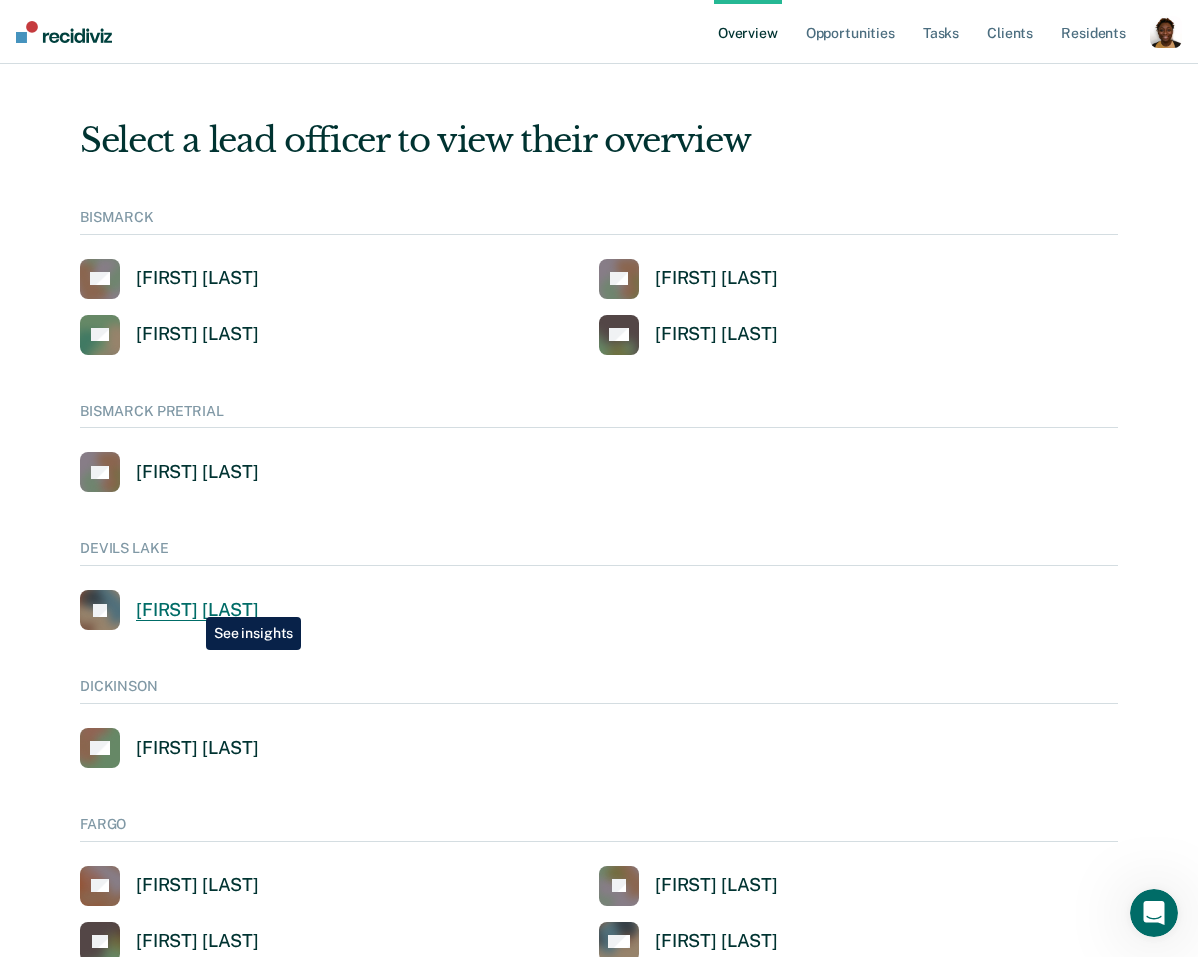 click on "[FIRST] [LAST]" at bounding box center [197, 610] 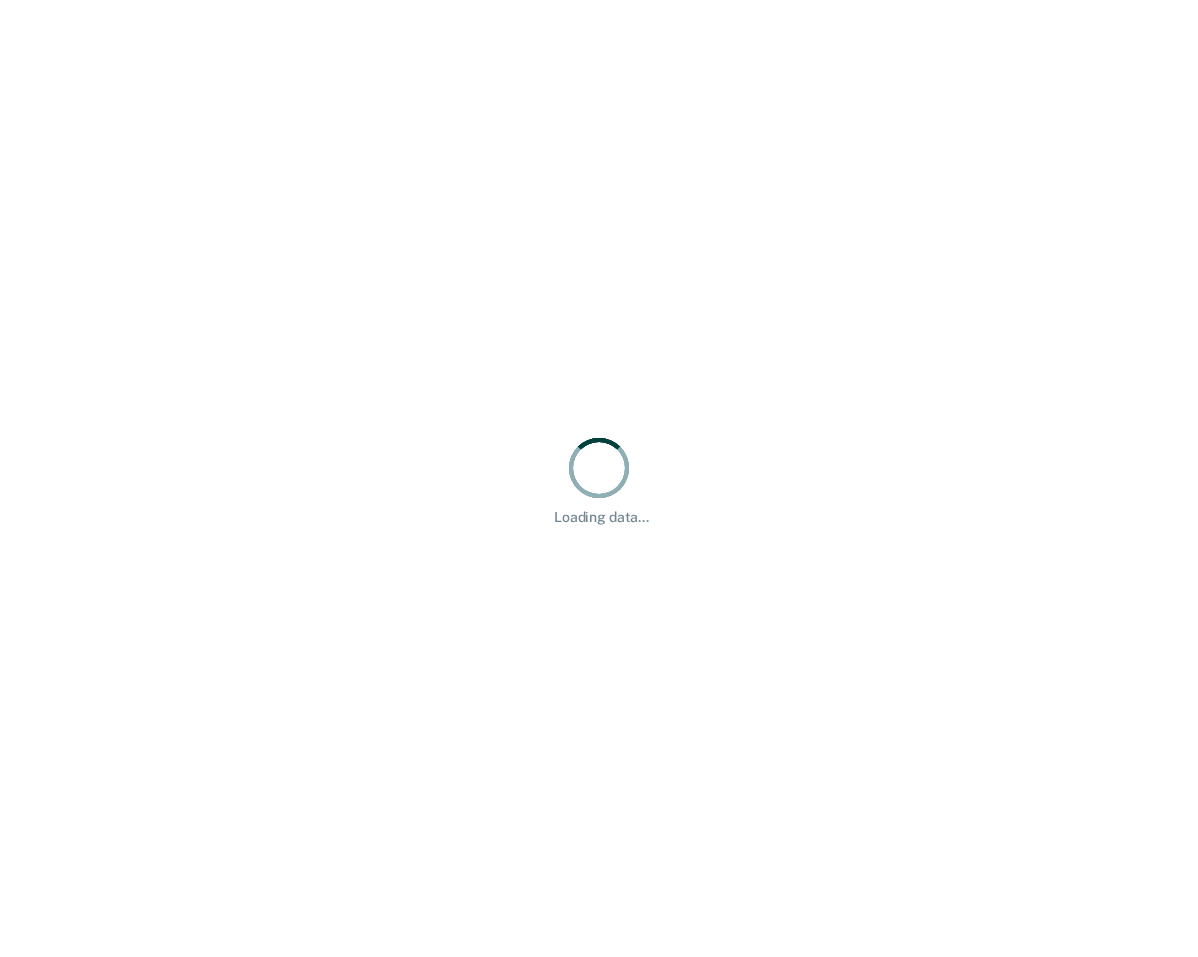 scroll, scrollTop: 0, scrollLeft: 0, axis: both 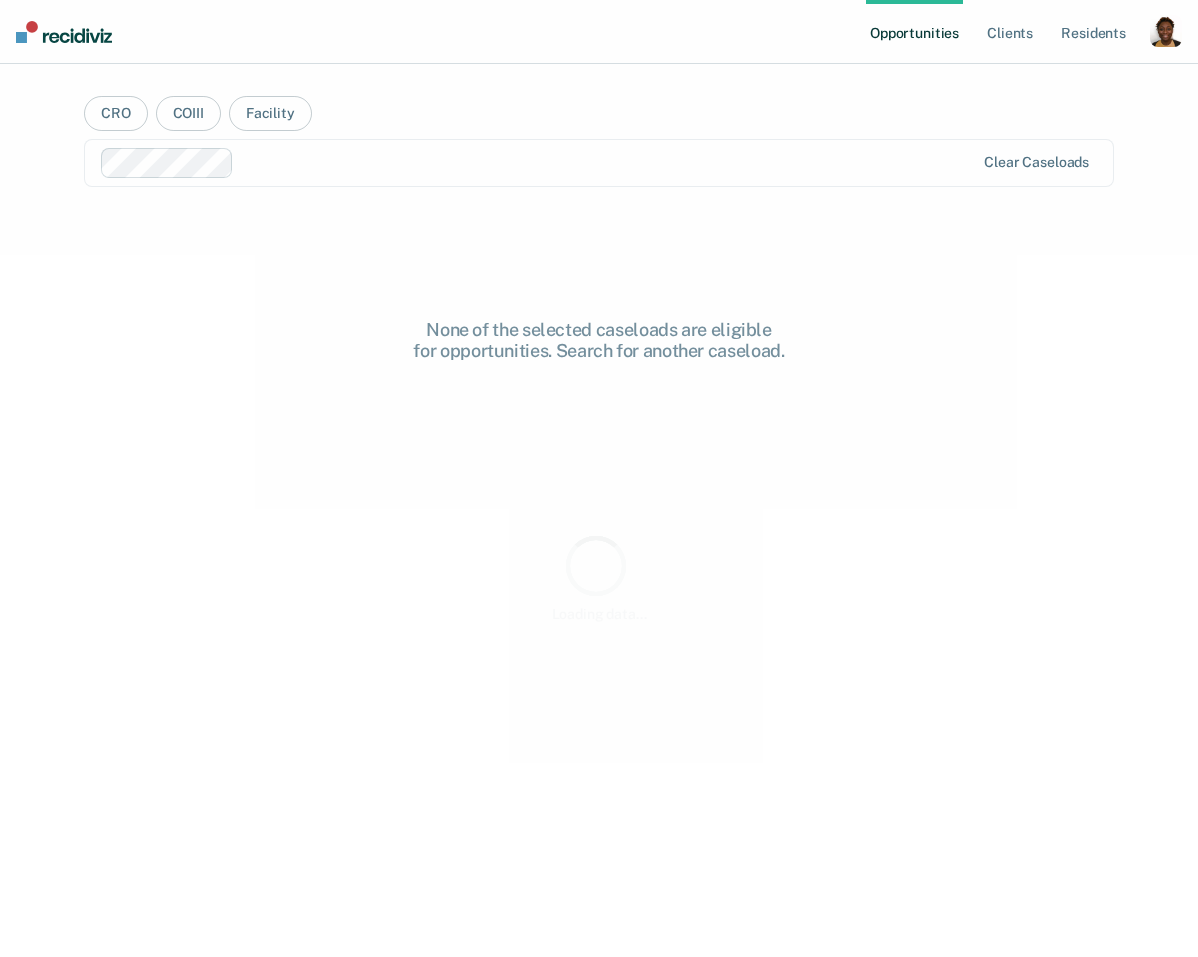 drag, startPoint x: 1160, startPoint y: 36, endPoint x: 1106, endPoint y: 65, distance: 61.294373 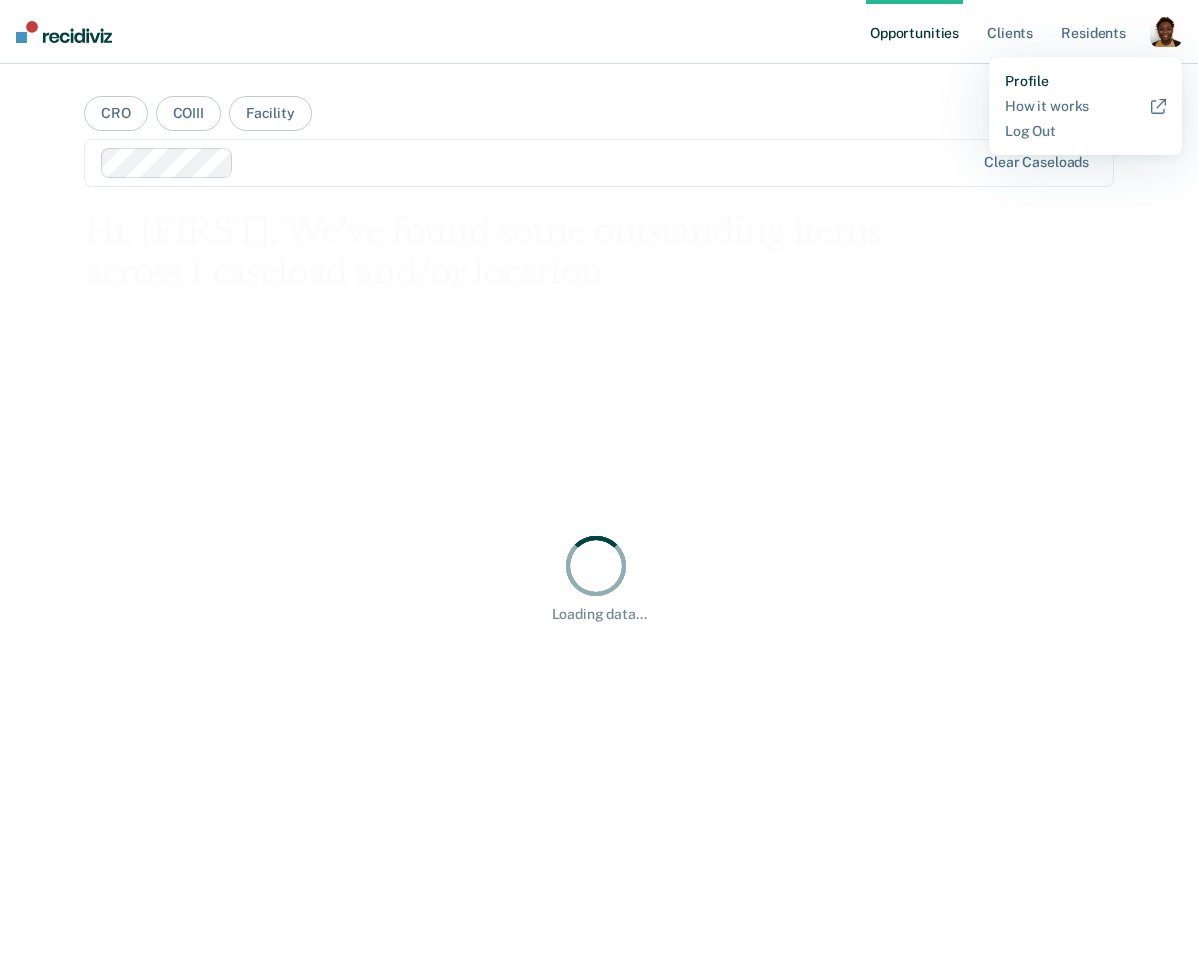 click on "Profile" at bounding box center (1085, 81) 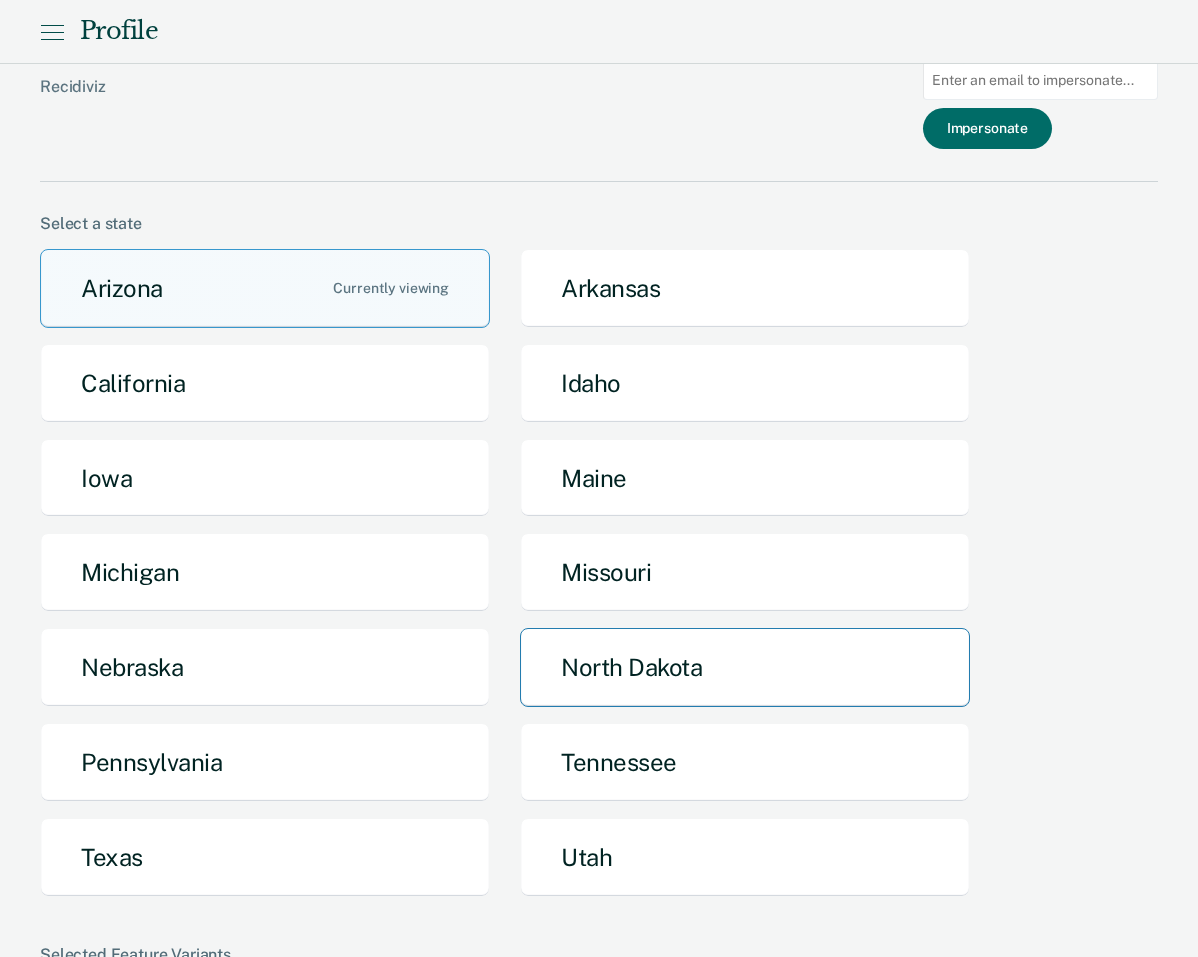 click on "North Dakota" at bounding box center [745, 667] 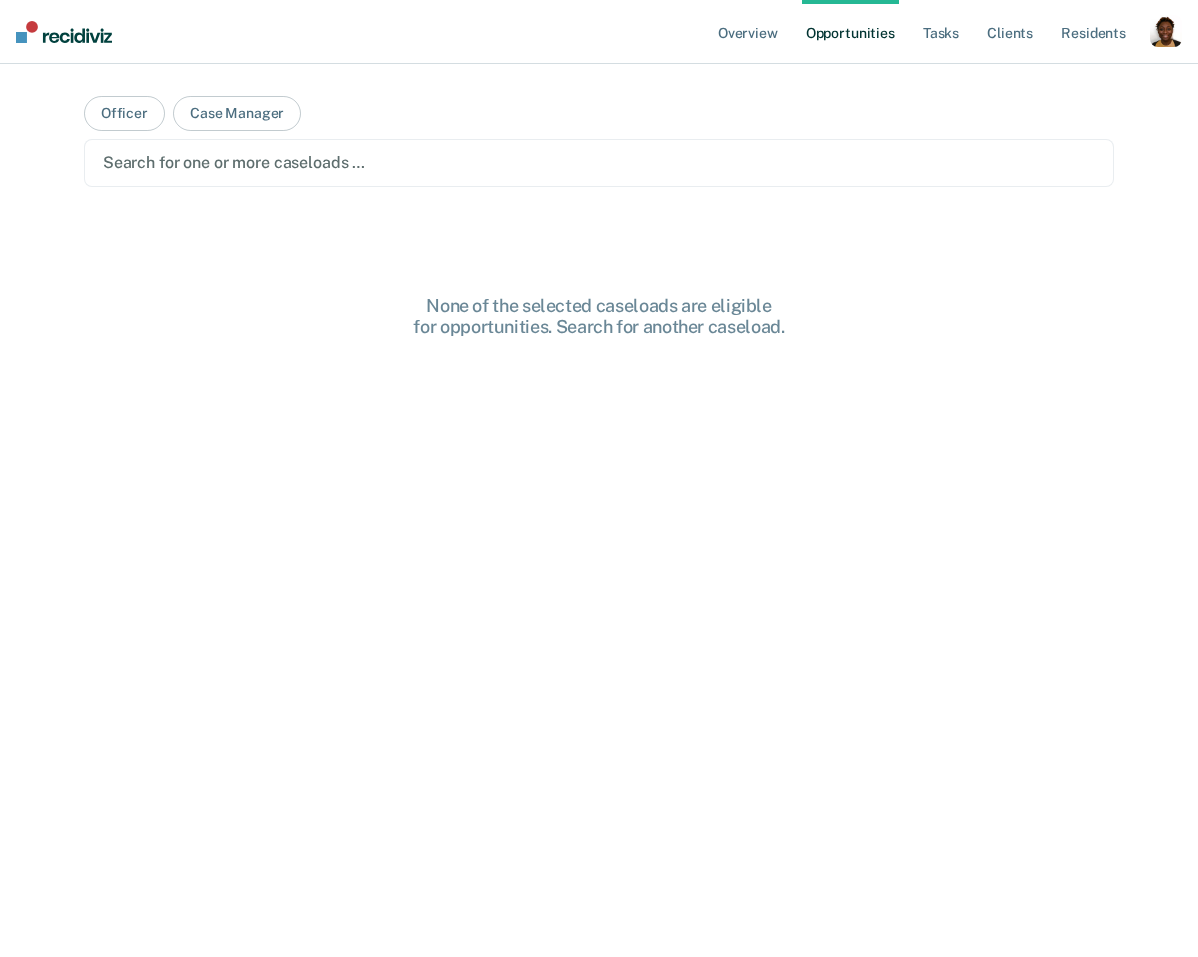 click at bounding box center [1166, 31] 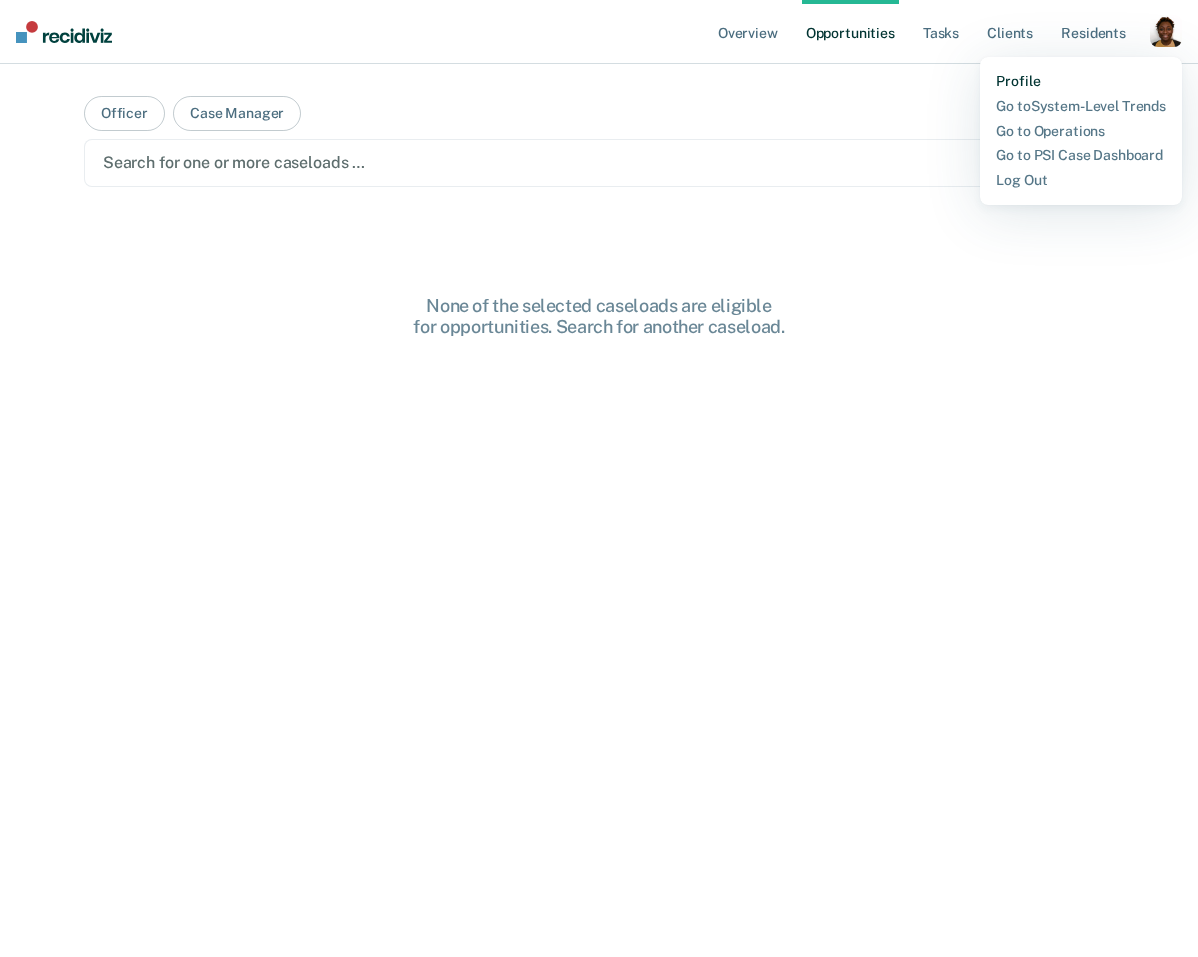 click on "Profile" at bounding box center [1081, 81] 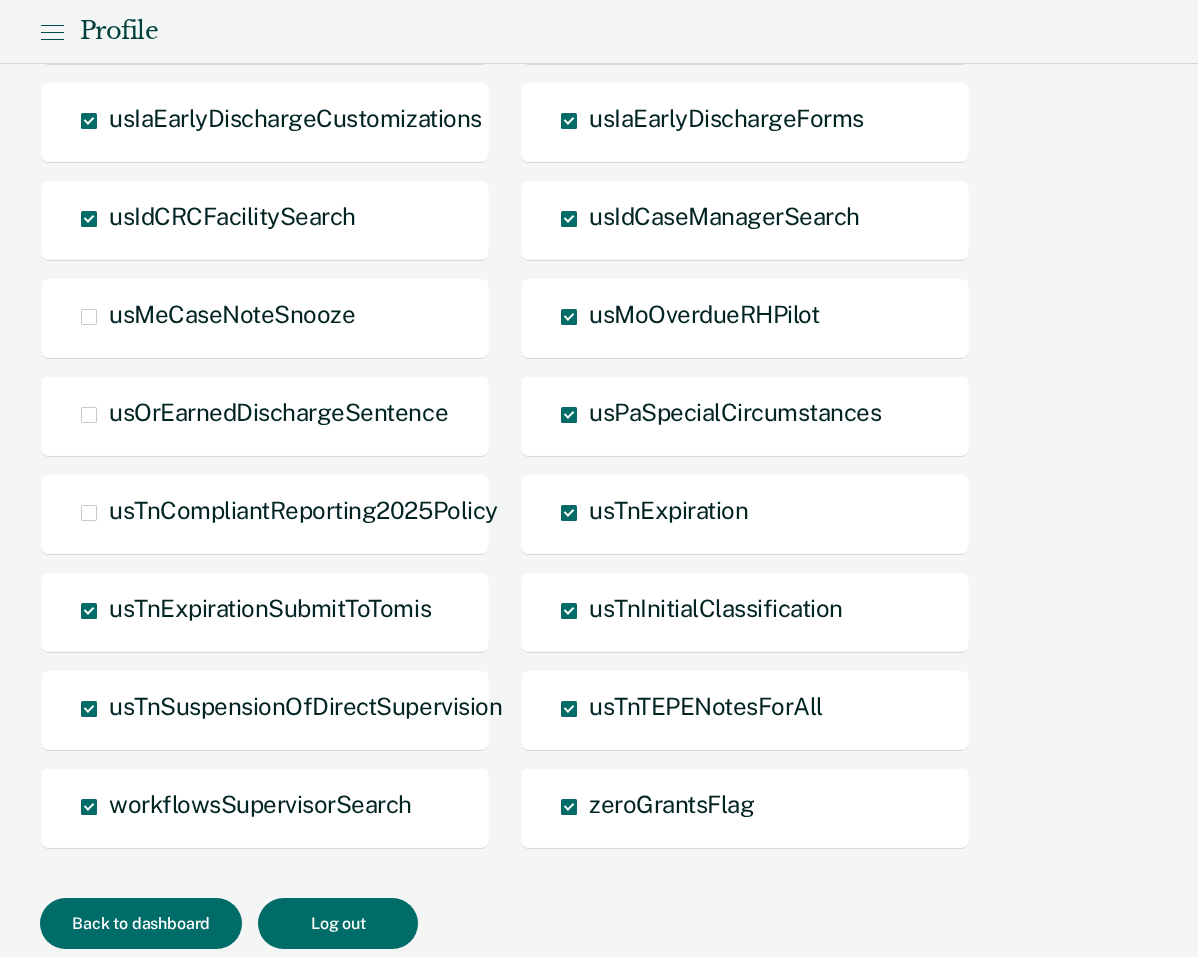 scroll, scrollTop: 1981, scrollLeft: 0, axis: vertical 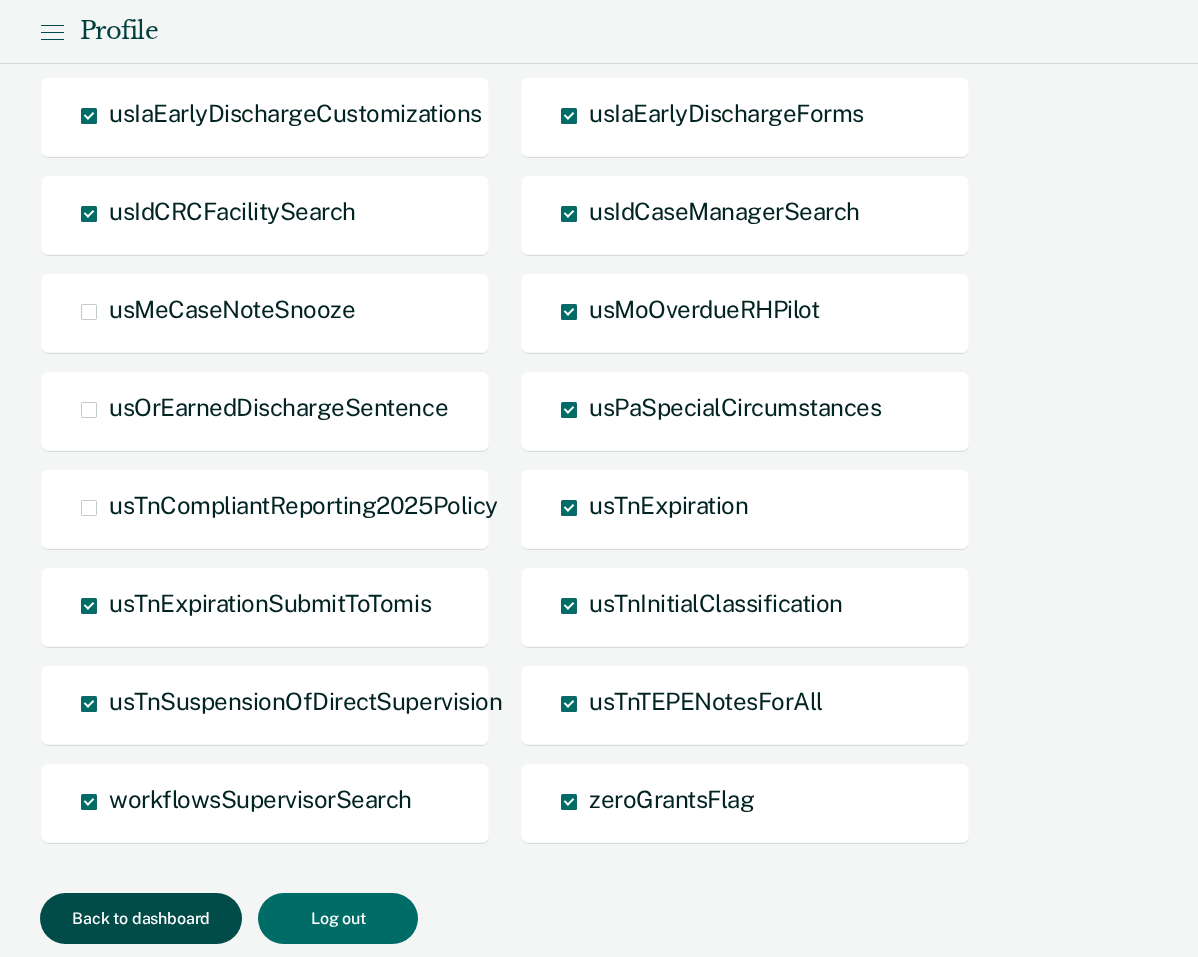 click on "Back to dashboard" at bounding box center [141, 918] 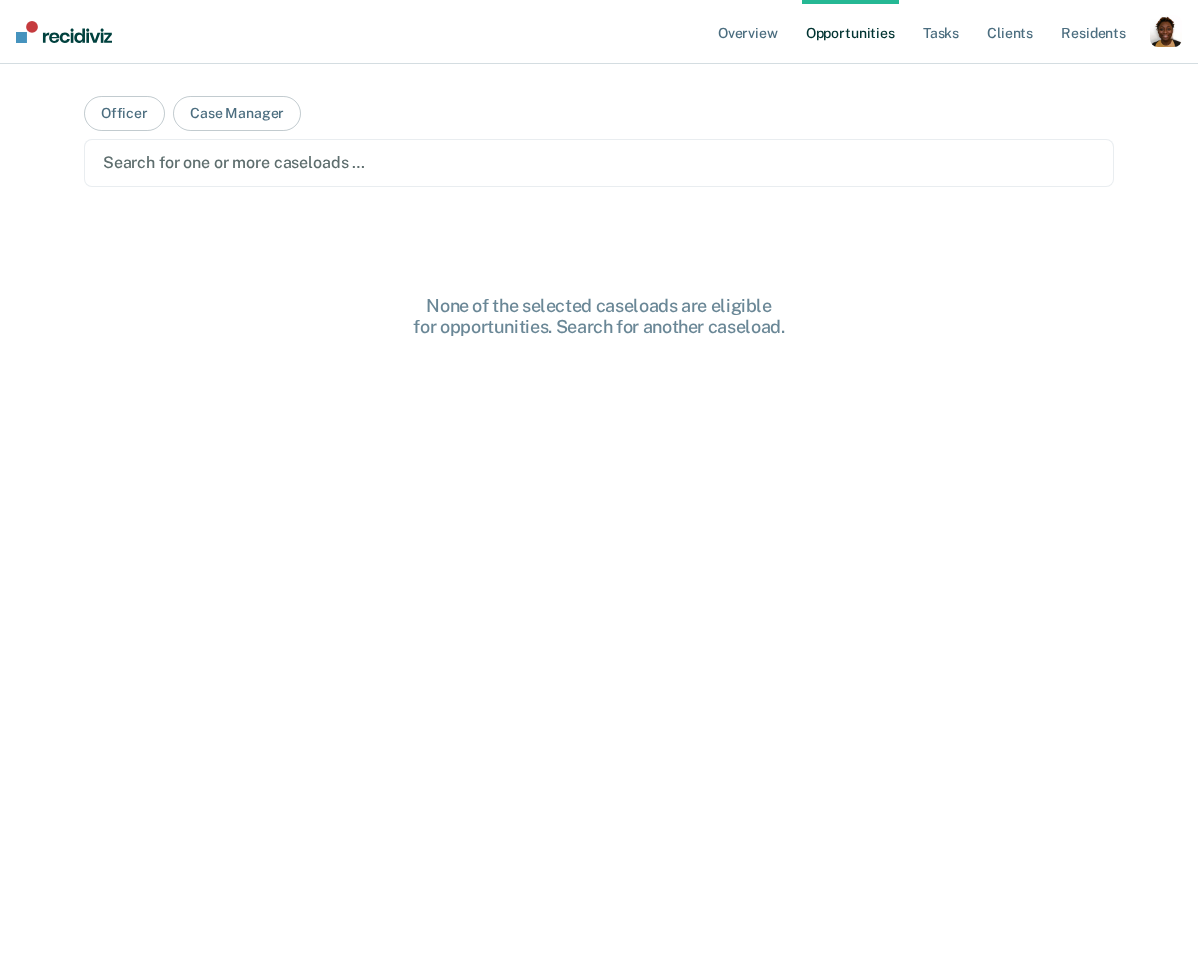 click at bounding box center [599, 162] 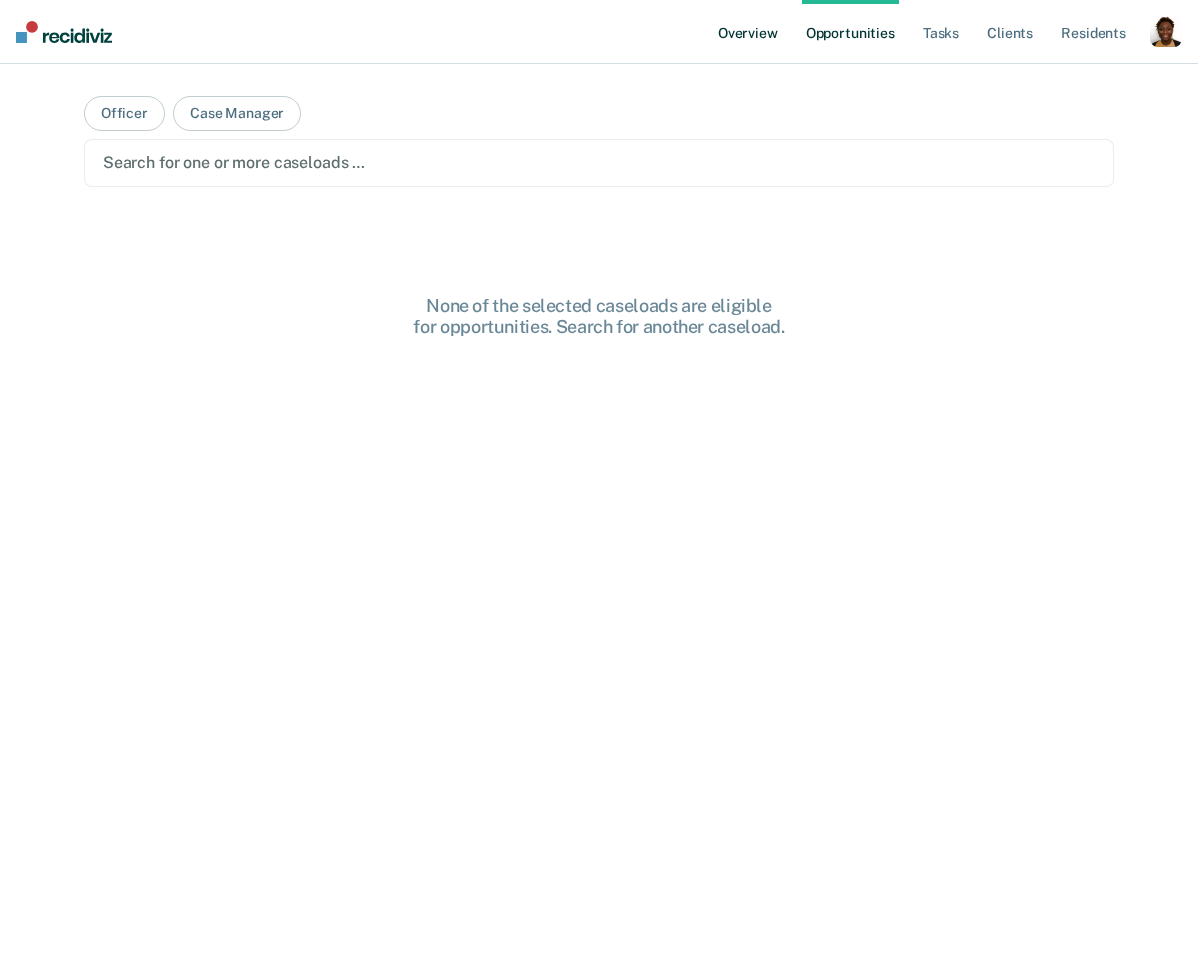 click on "Overview" at bounding box center (748, 32) 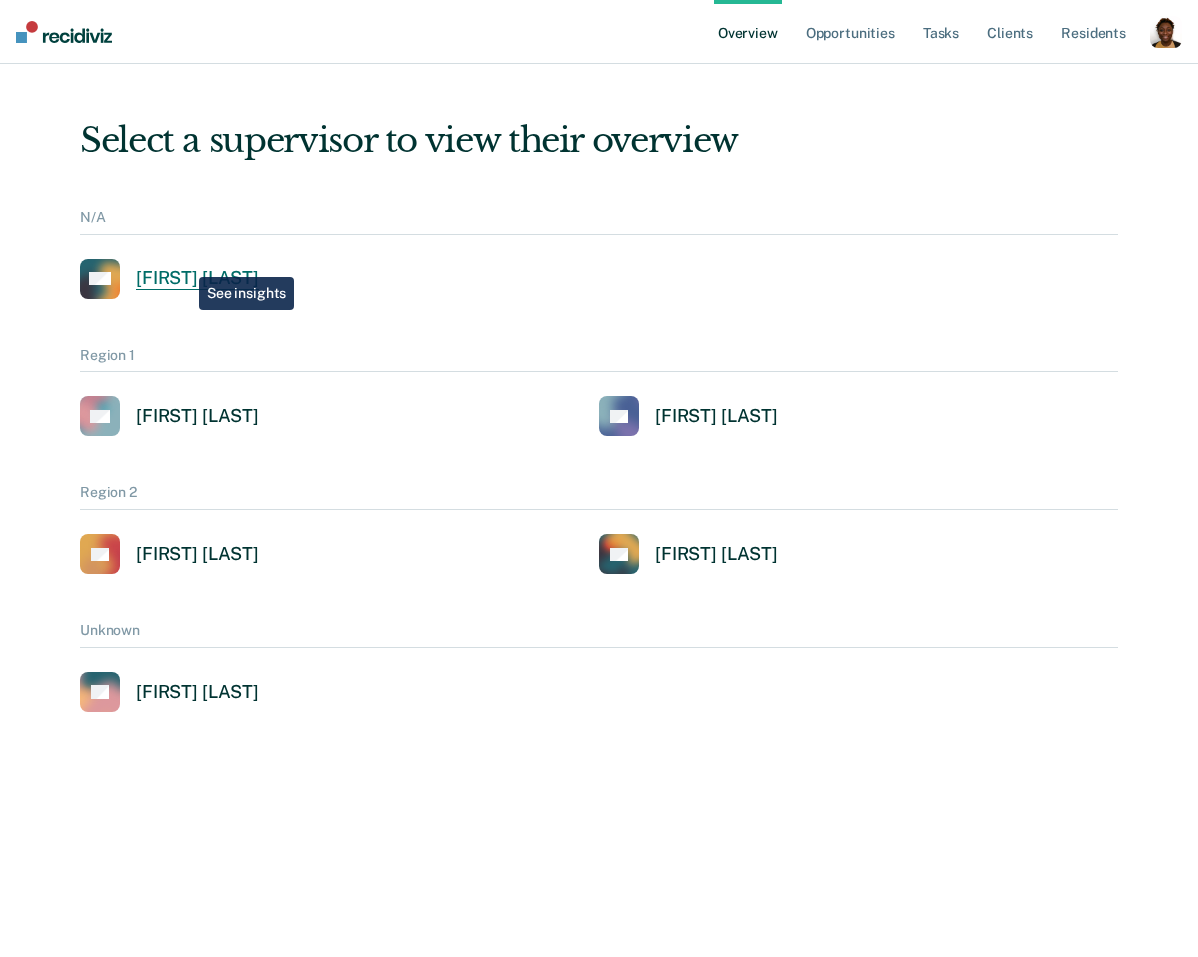 click on "CM Cora Matterson" at bounding box center [169, 279] 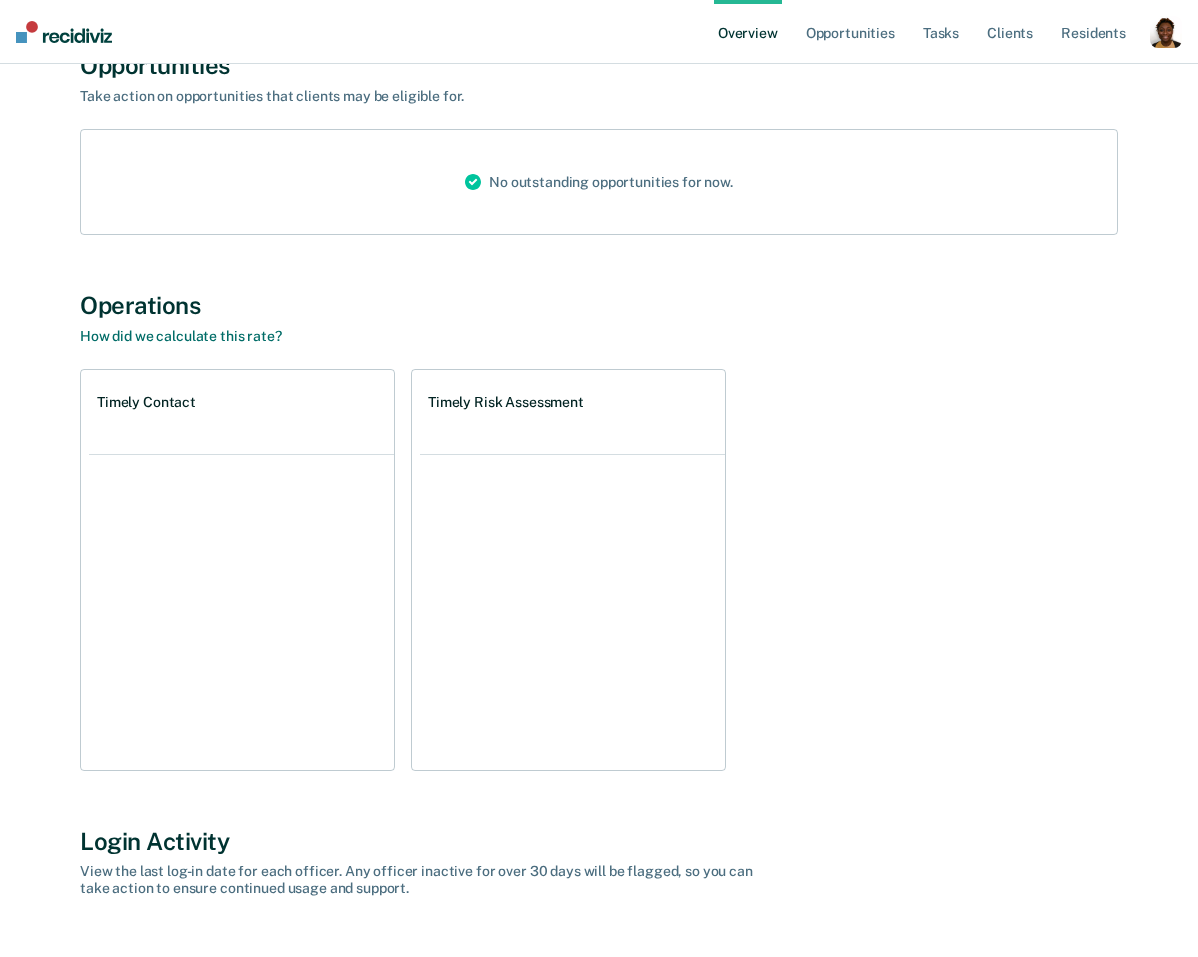 scroll, scrollTop: 267, scrollLeft: 0, axis: vertical 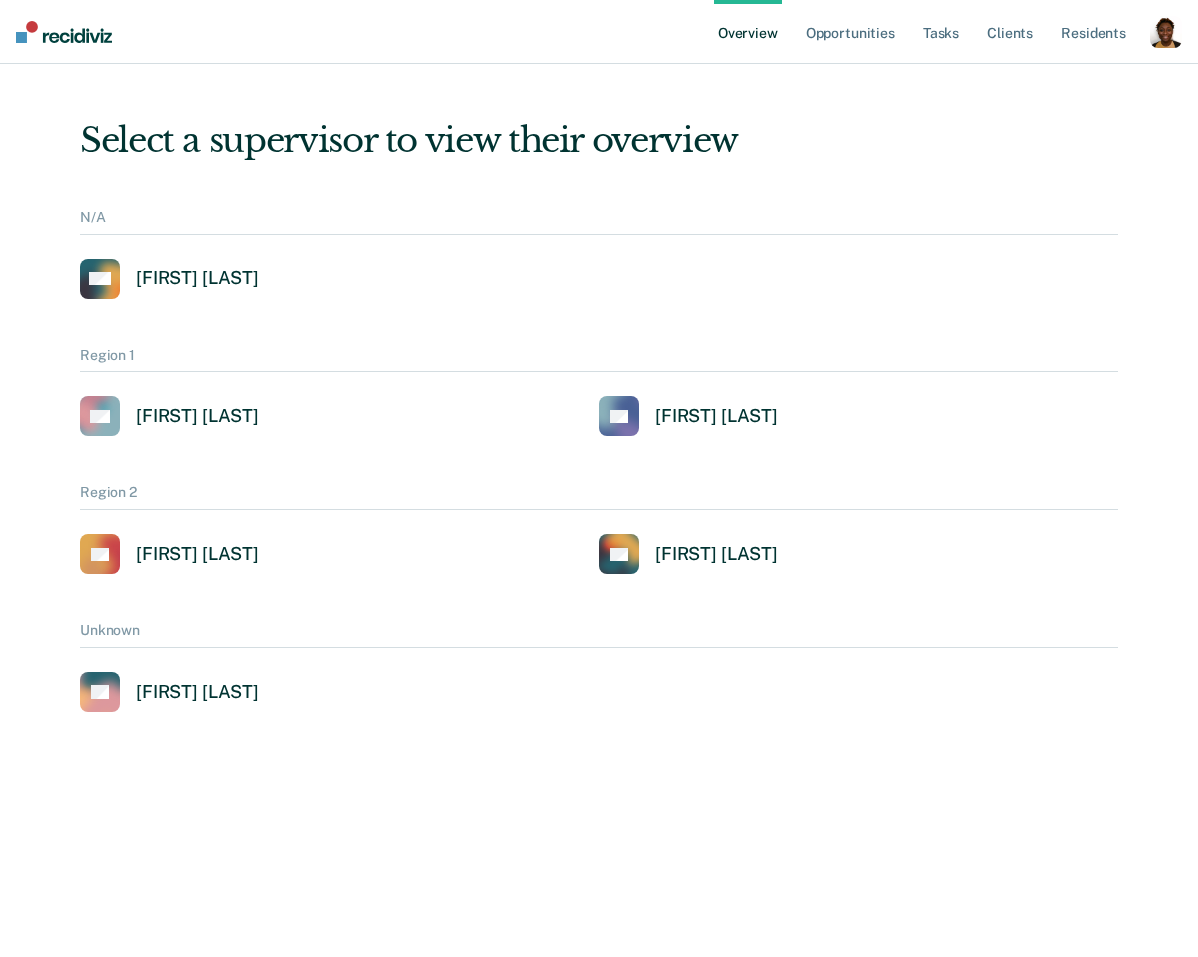 click on "AG Alejandro D Gonzalez" at bounding box center [169, 416] 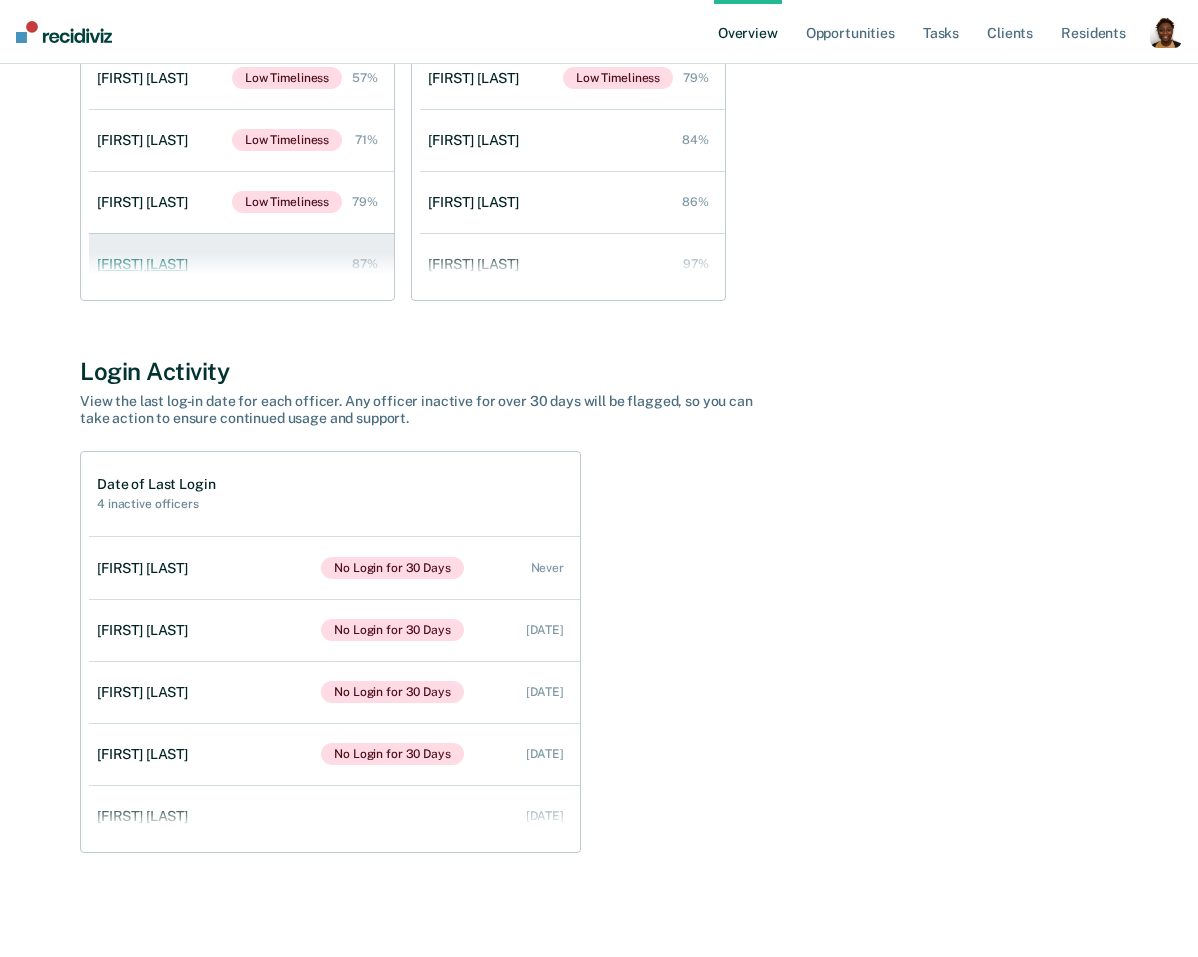 scroll, scrollTop: 515, scrollLeft: 0, axis: vertical 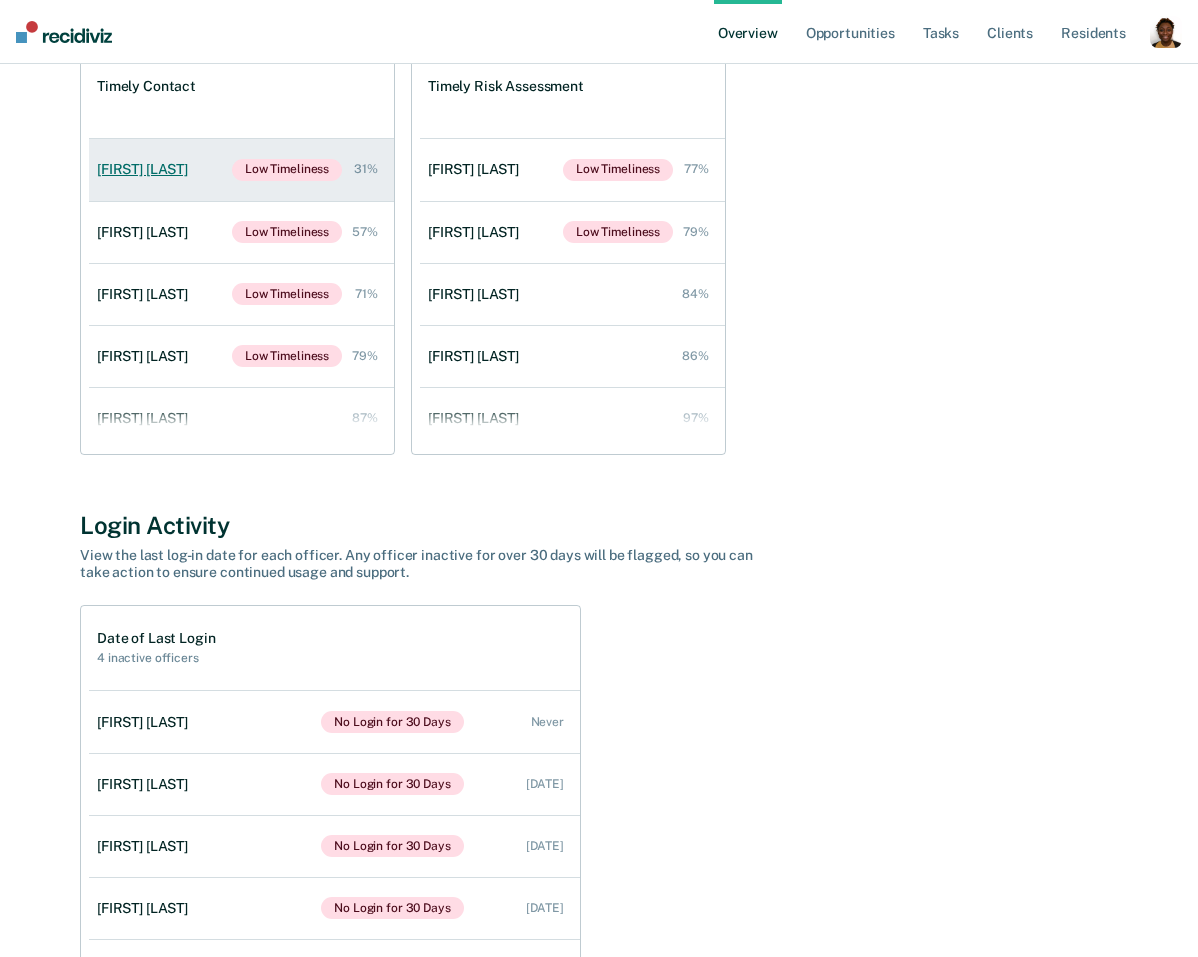 click on "Jason Nelson Low Timeliness   31%" at bounding box center [241, 170] 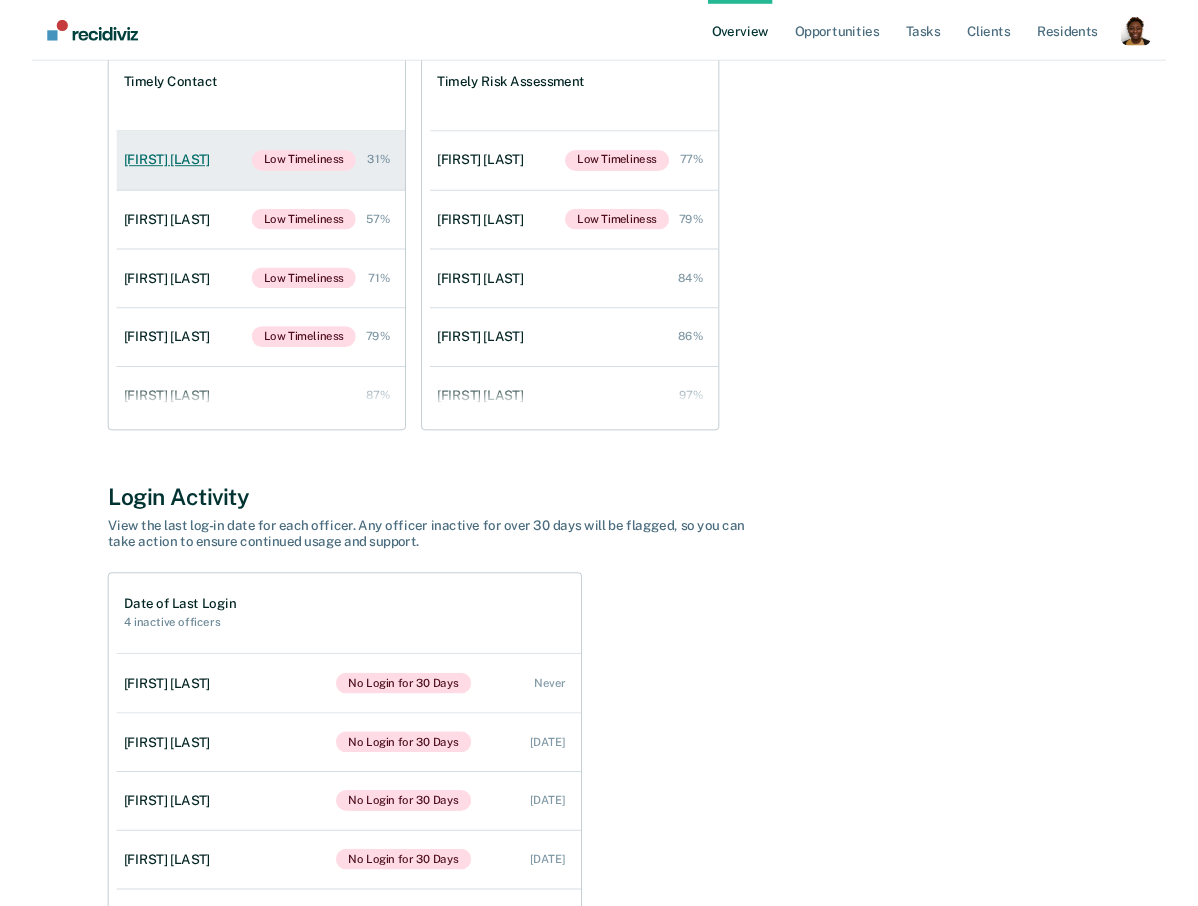 scroll, scrollTop: 0, scrollLeft: 0, axis: both 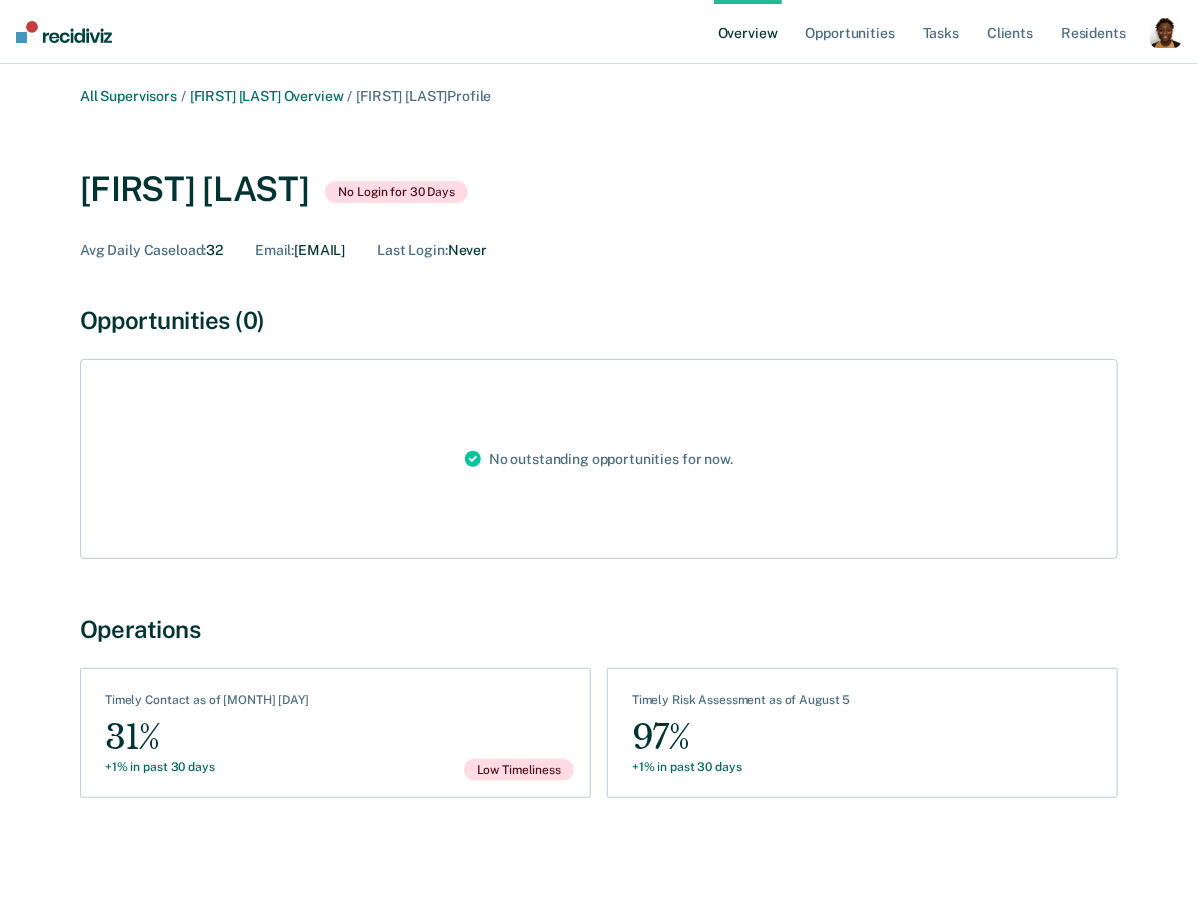 click on "All Supervisors / Alejandro D Gonzalez Overview / Jason Nelson  Profile Jason Nelson   No Login for 30 Days Avg Daily Caseload :  32 Email :  officer3@recidiviz.org Last Login :  Never Opportunities (0) No outstanding opportunities for now. Operations See Contacts Timely Contact as of August 5 31% +1% in past 30 days Low Timeliness See Assessments Timely Risk Assessment as of August 5 97% +1% in past 30 days" at bounding box center [599, 463] 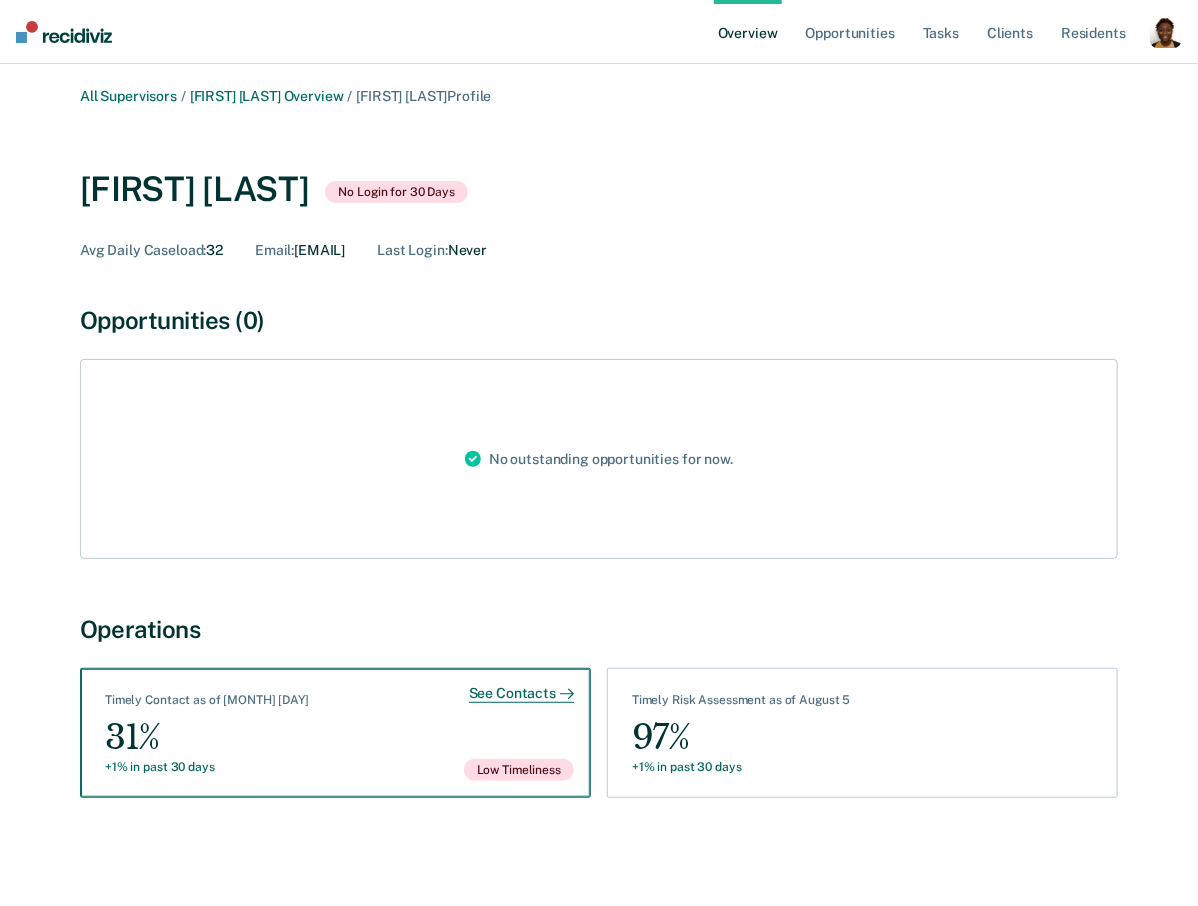 click on "31%" at bounding box center [207, 737] 